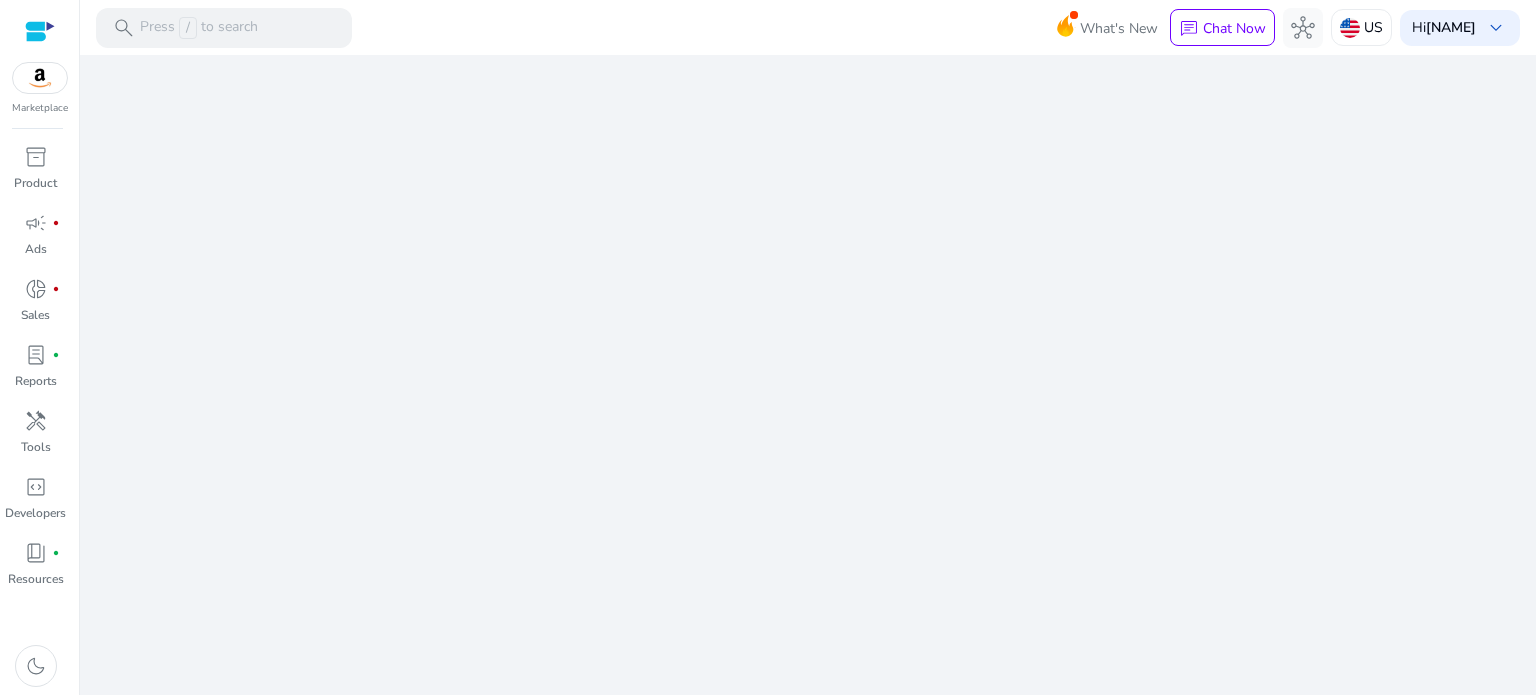 scroll, scrollTop: 0, scrollLeft: 0, axis: both 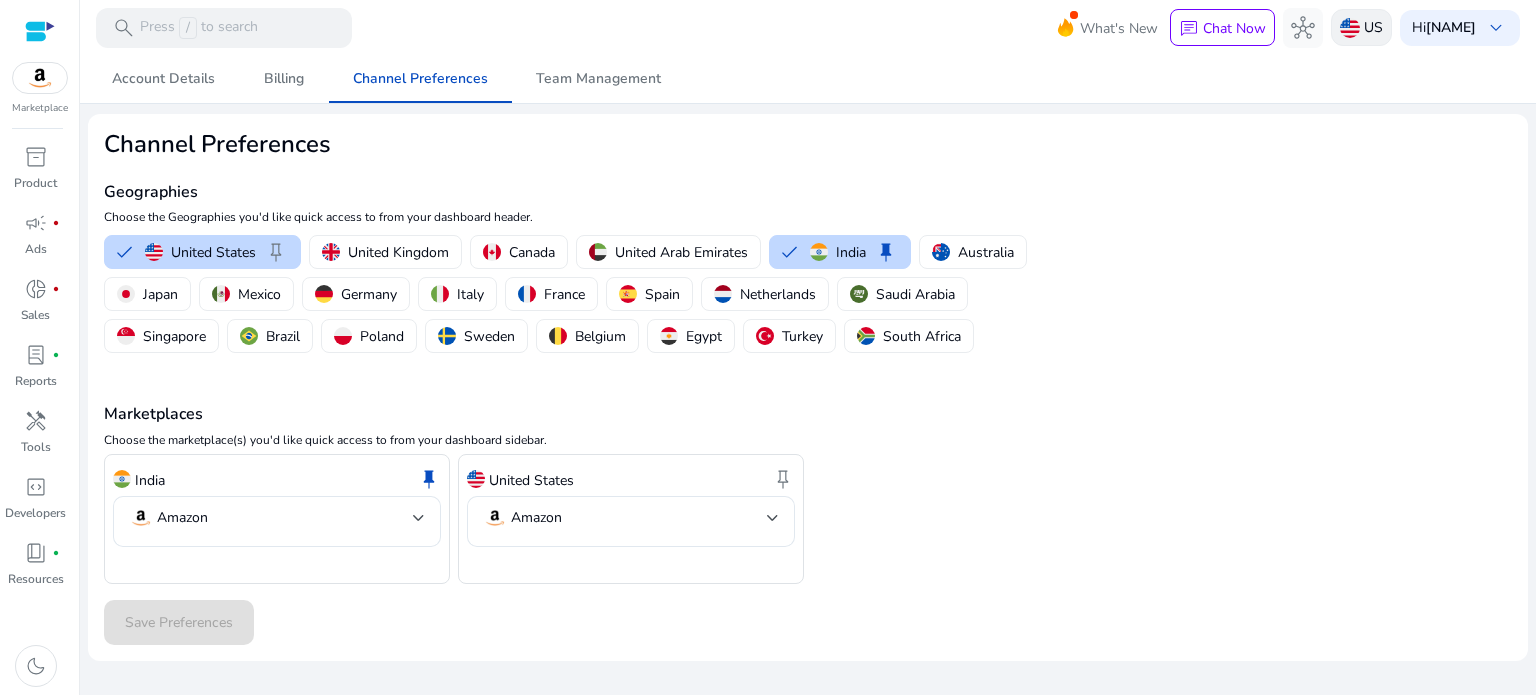 click on "US" at bounding box center (1361, 27) 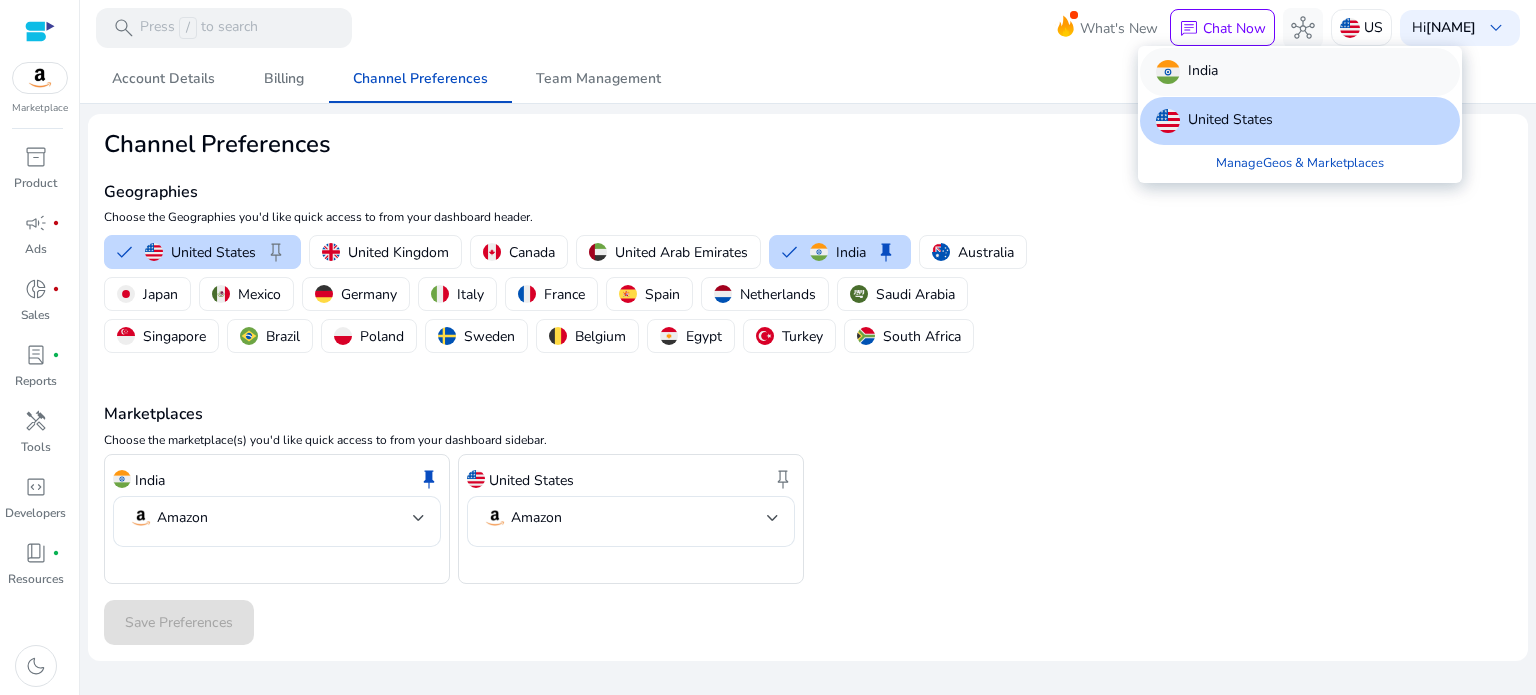 click on "India" at bounding box center (1203, 72) 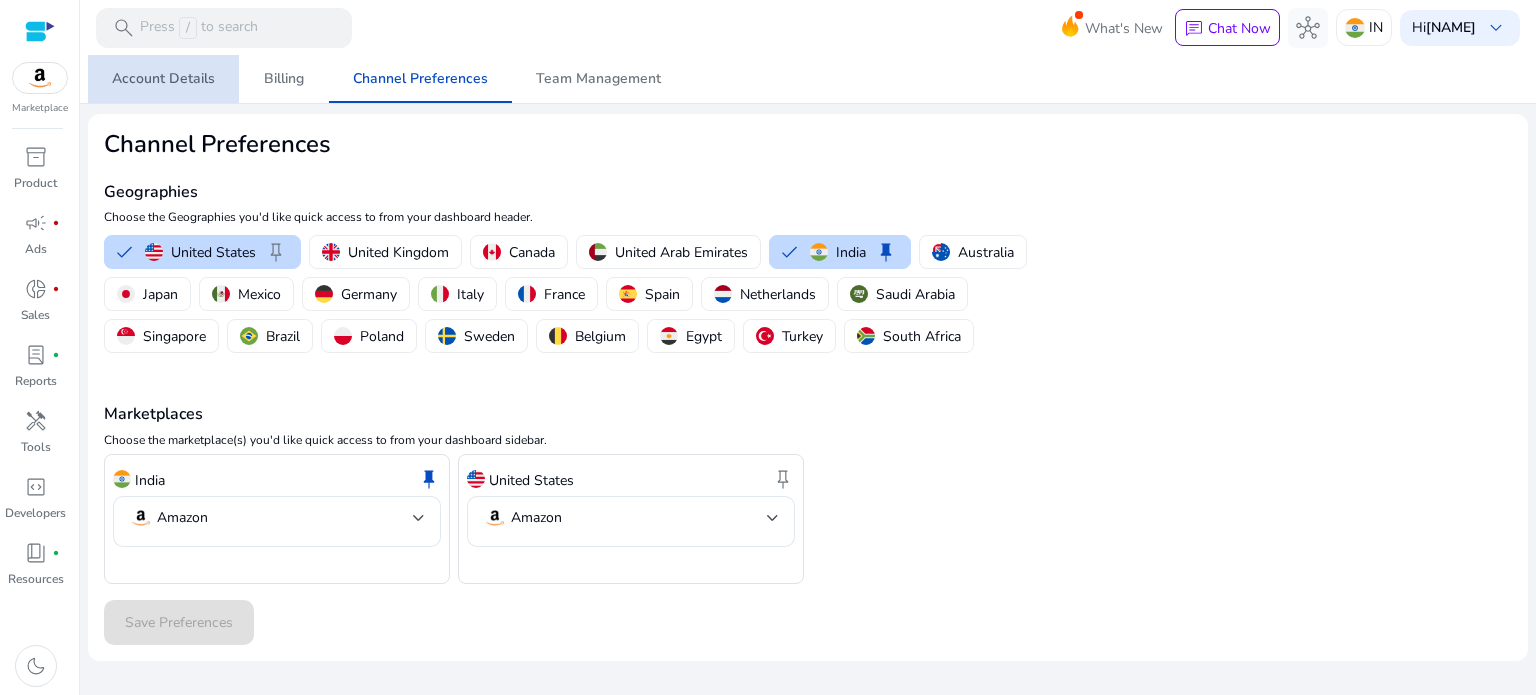 click on "Account Details" at bounding box center (163, 79) 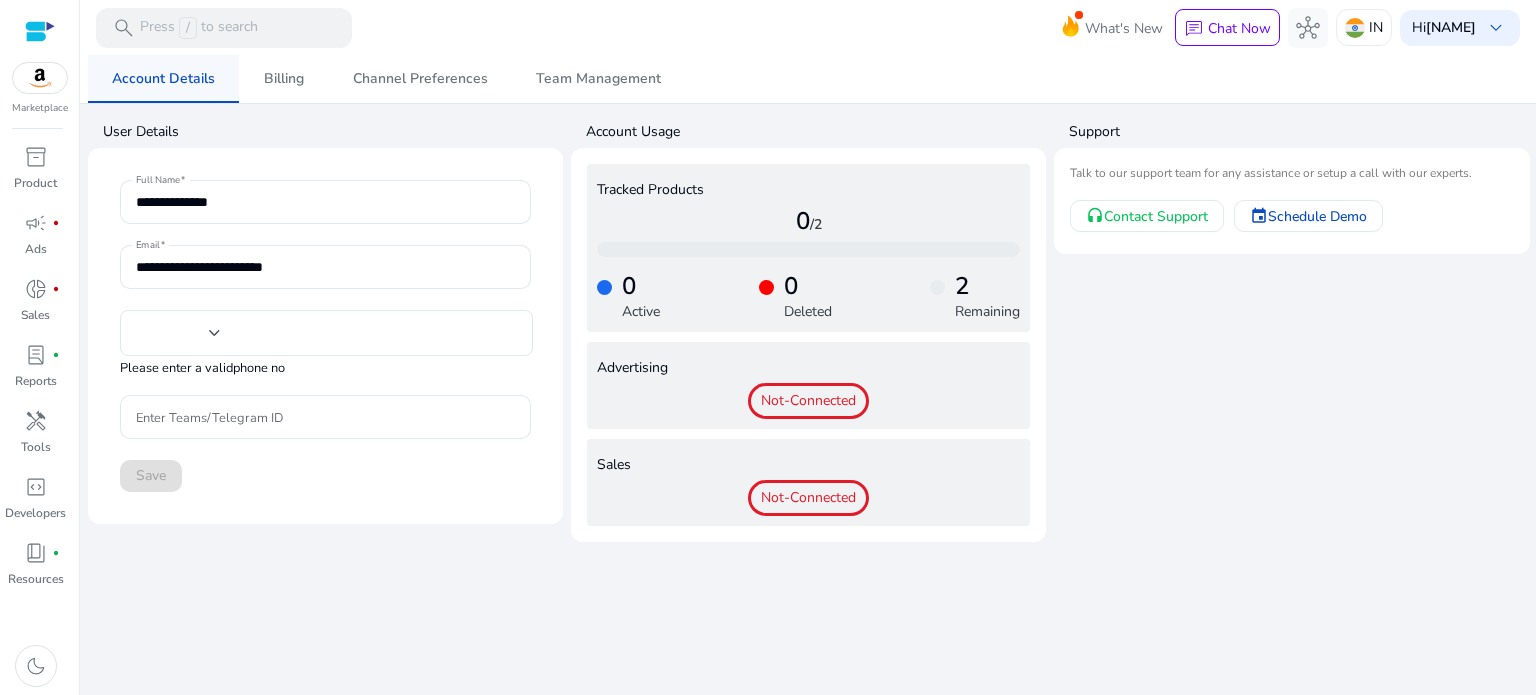 type on "***" 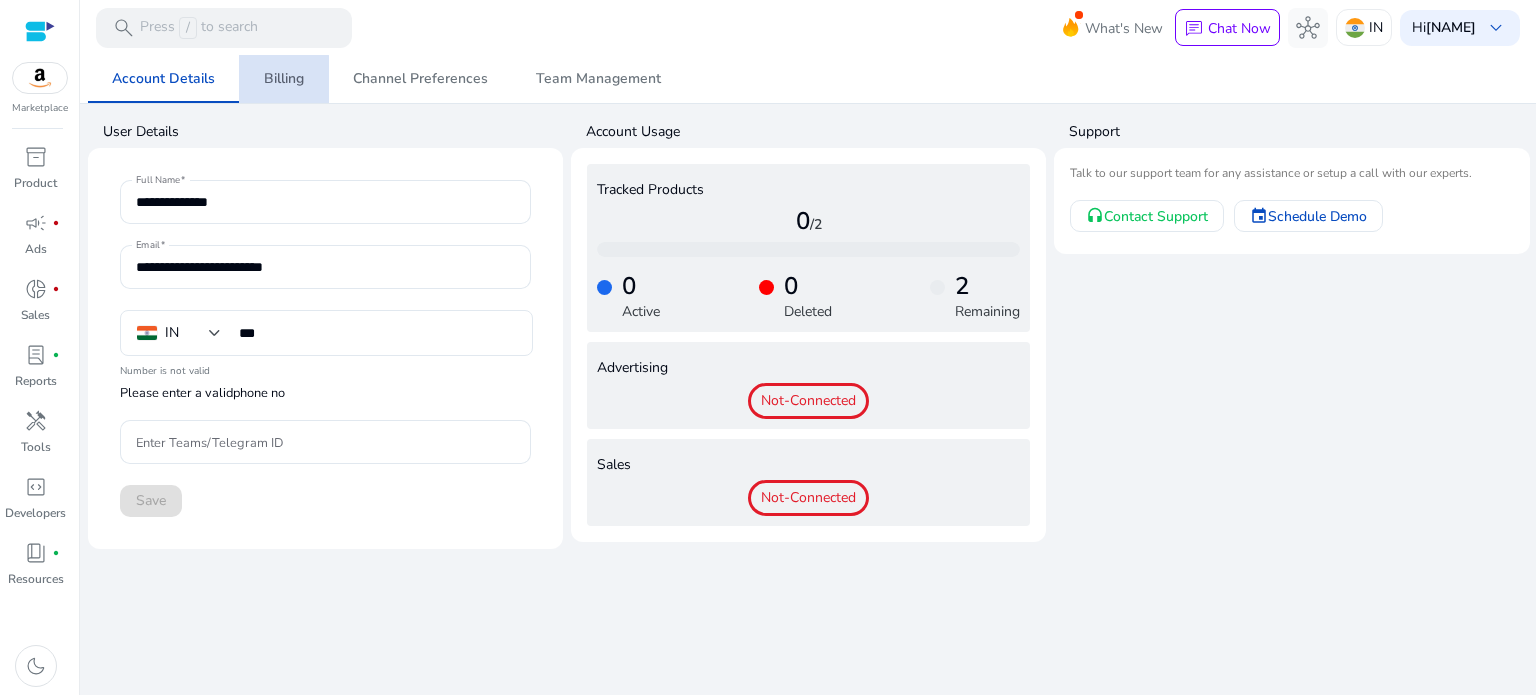 click on "Billing" at bounding box center [284, 79] 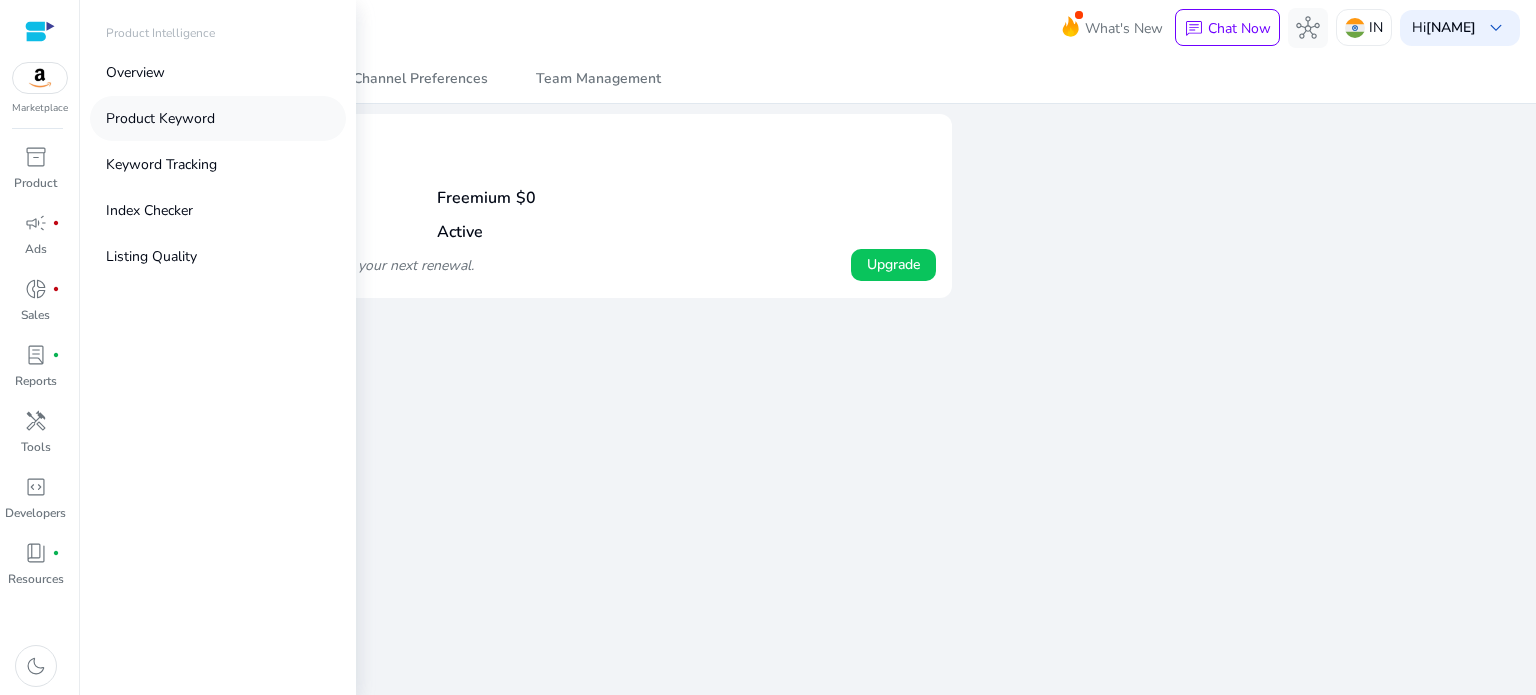 click on "Product Keyword" at bounding box center [160, 118] 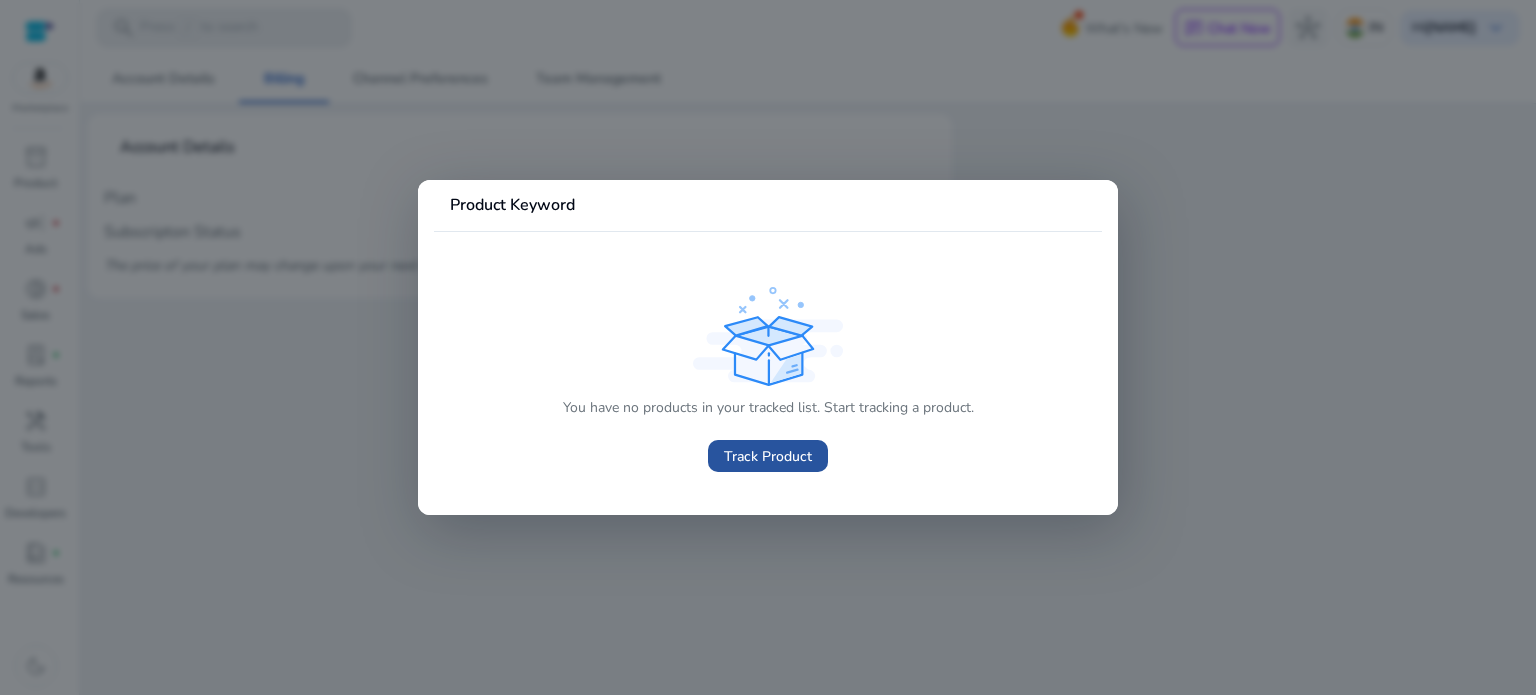 click on "Track Product" 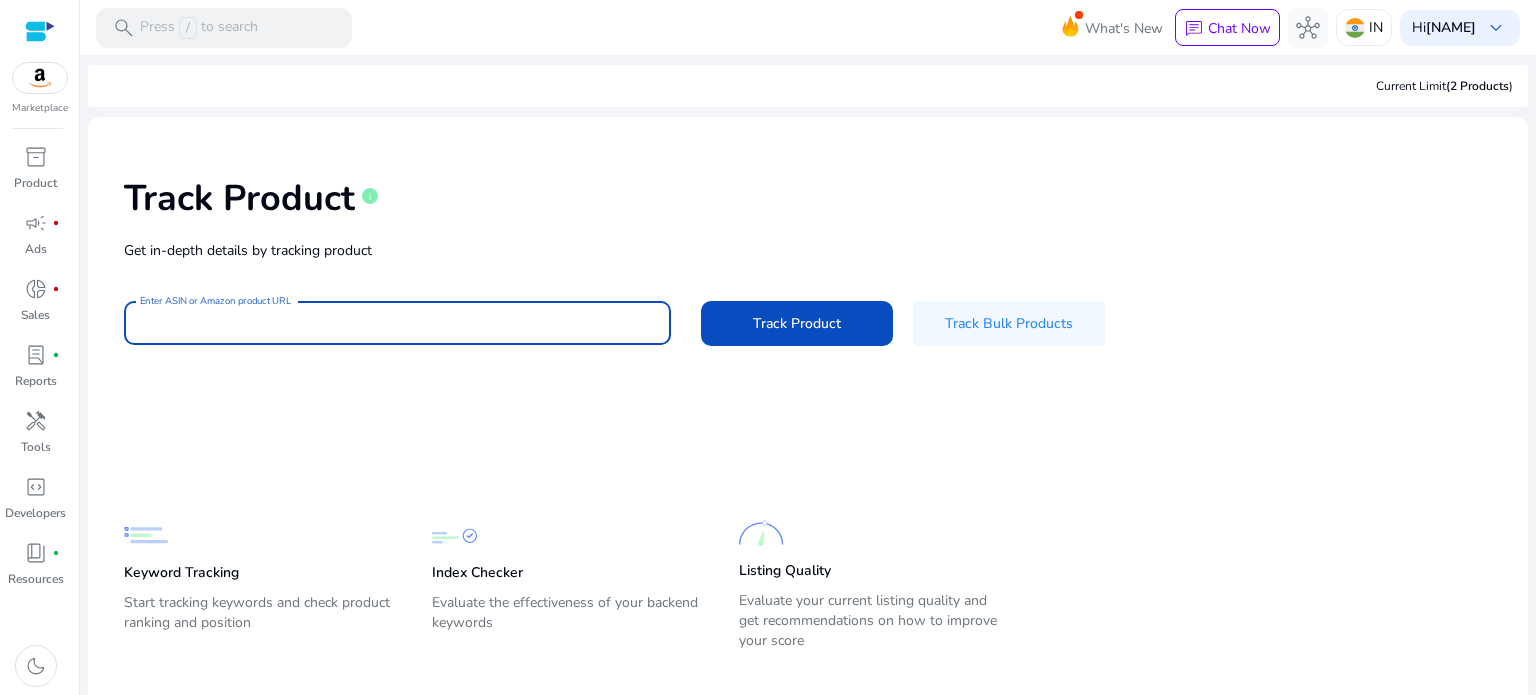click on "Enter ASIN or Amazon product URL" at bounding box center [397, 323] 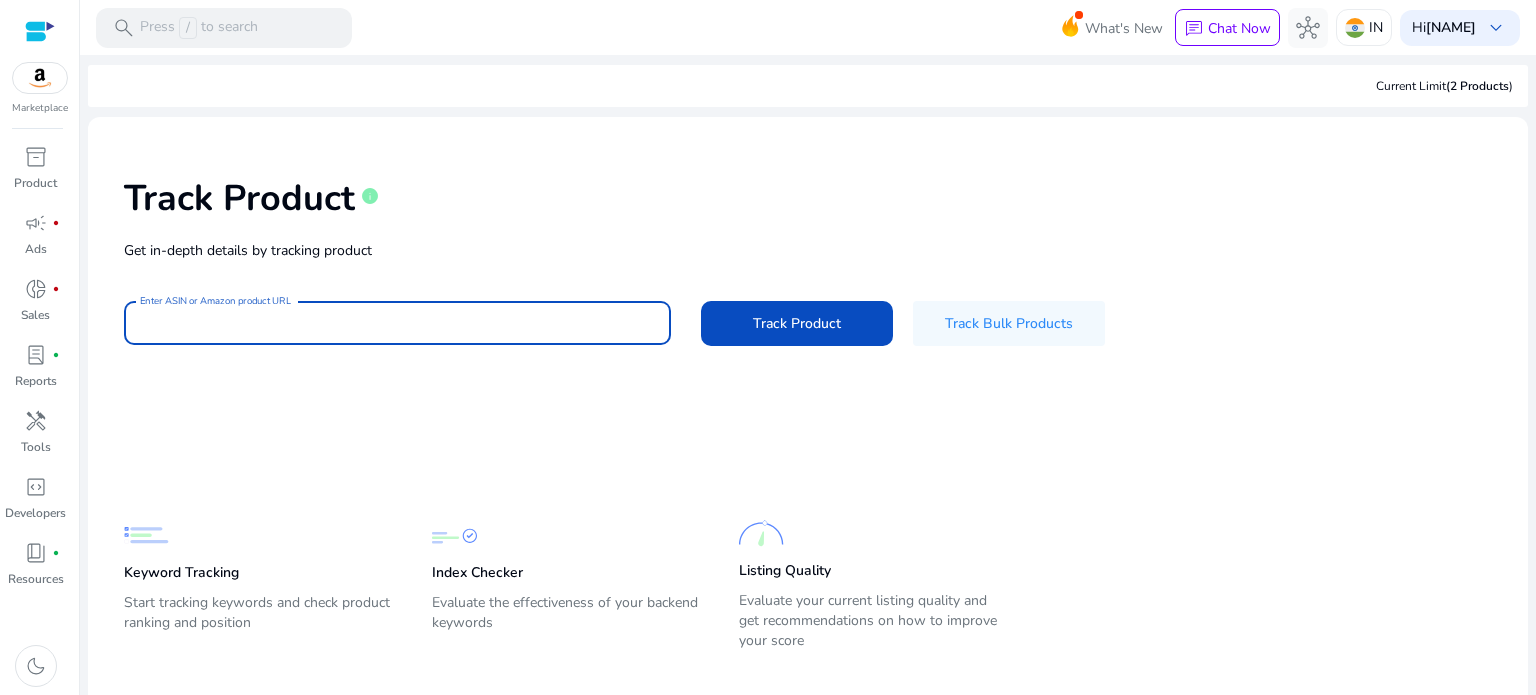 paste on "**********" 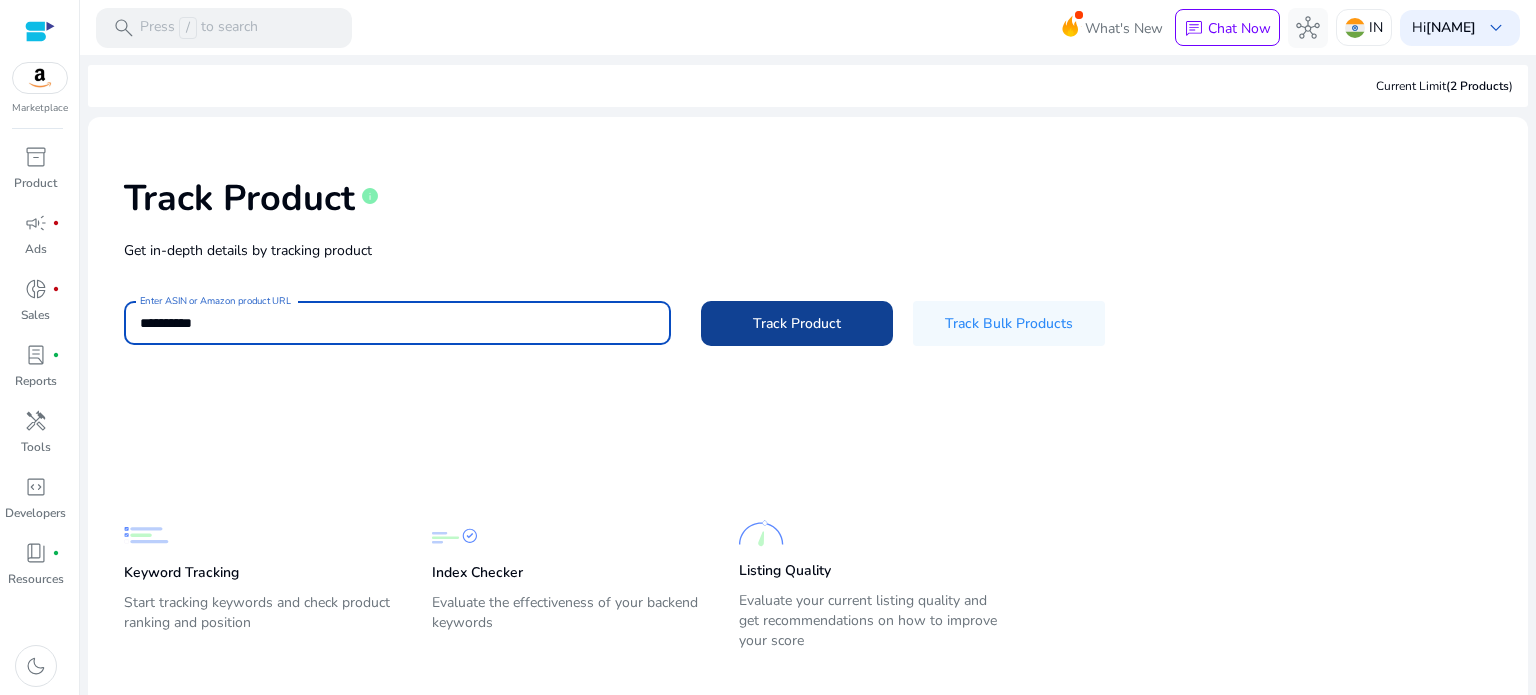 click 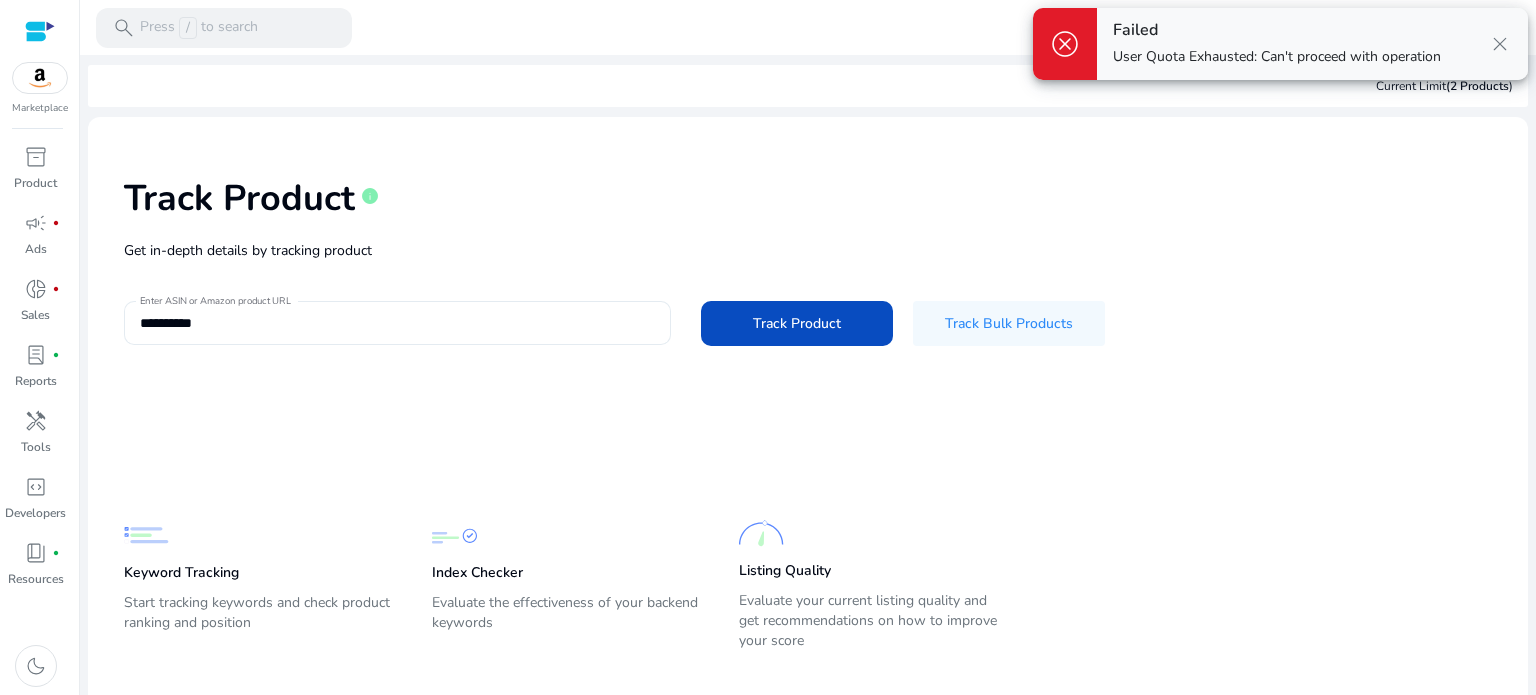 click on "**********" 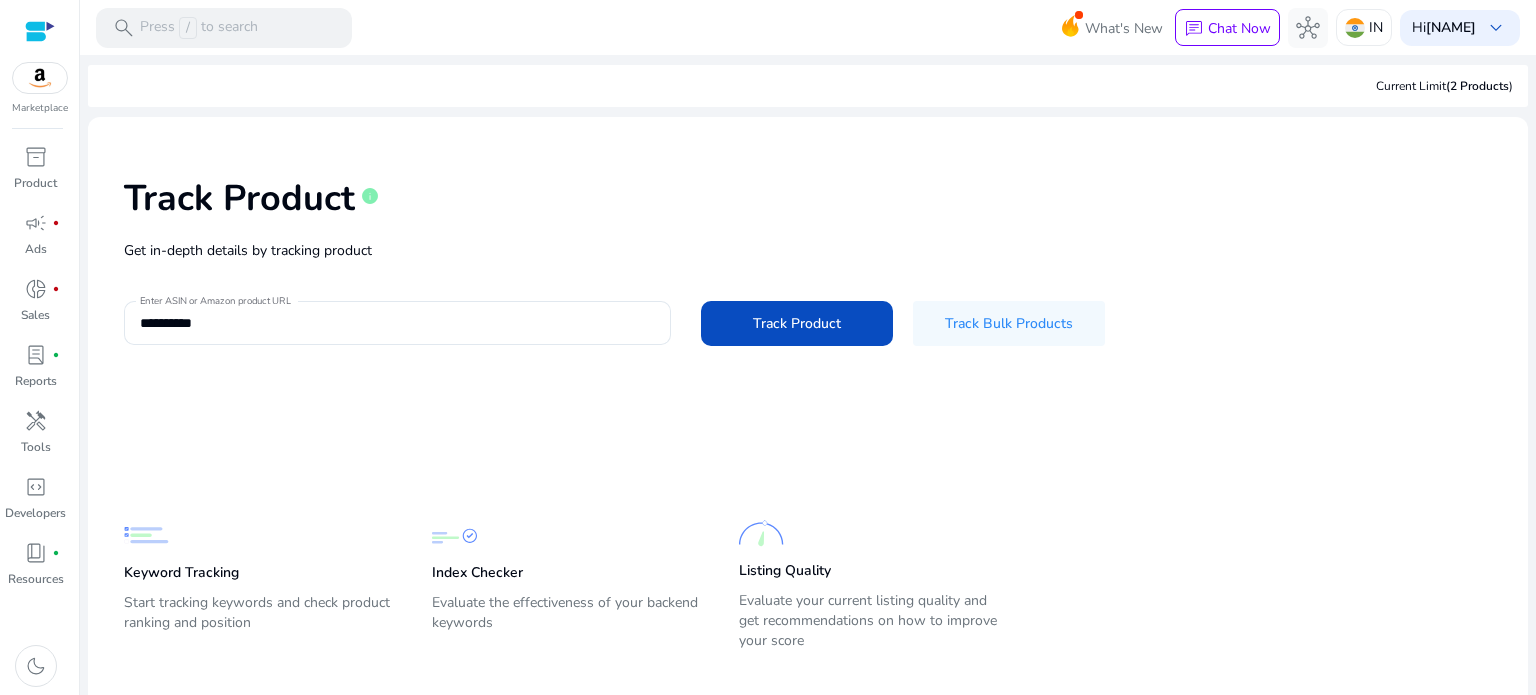 click on "Keyword Tracking  Start tracking keywords and check product ranking and position" 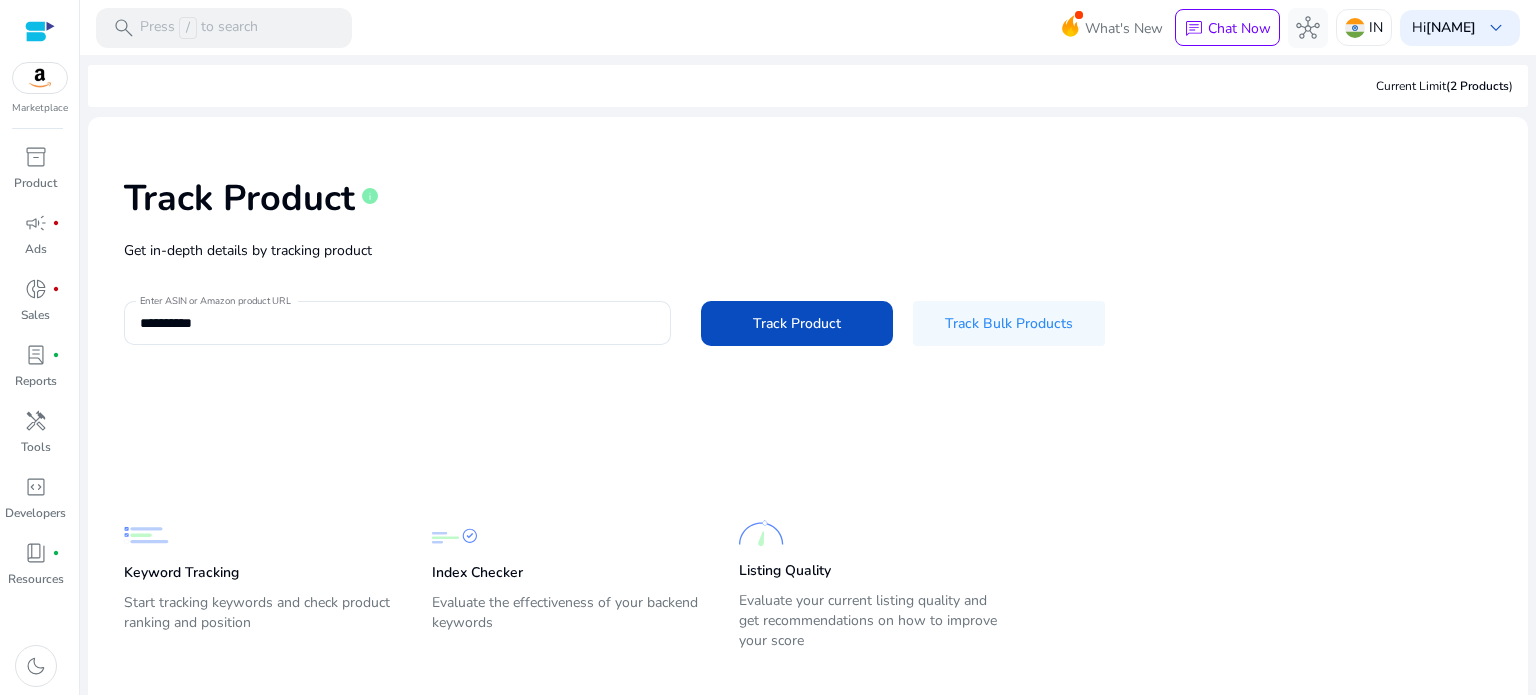 click on "Keyword Tracking" 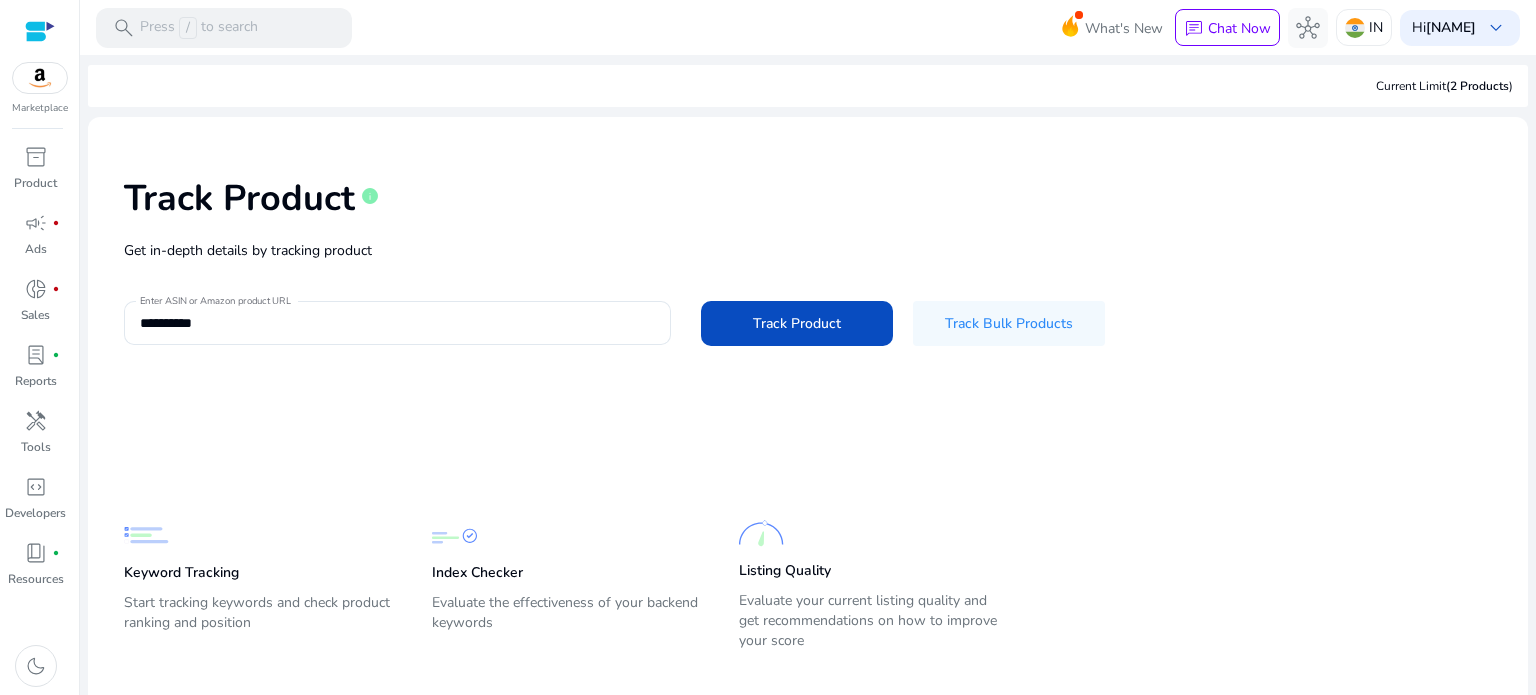click on "Keyword Tracking" 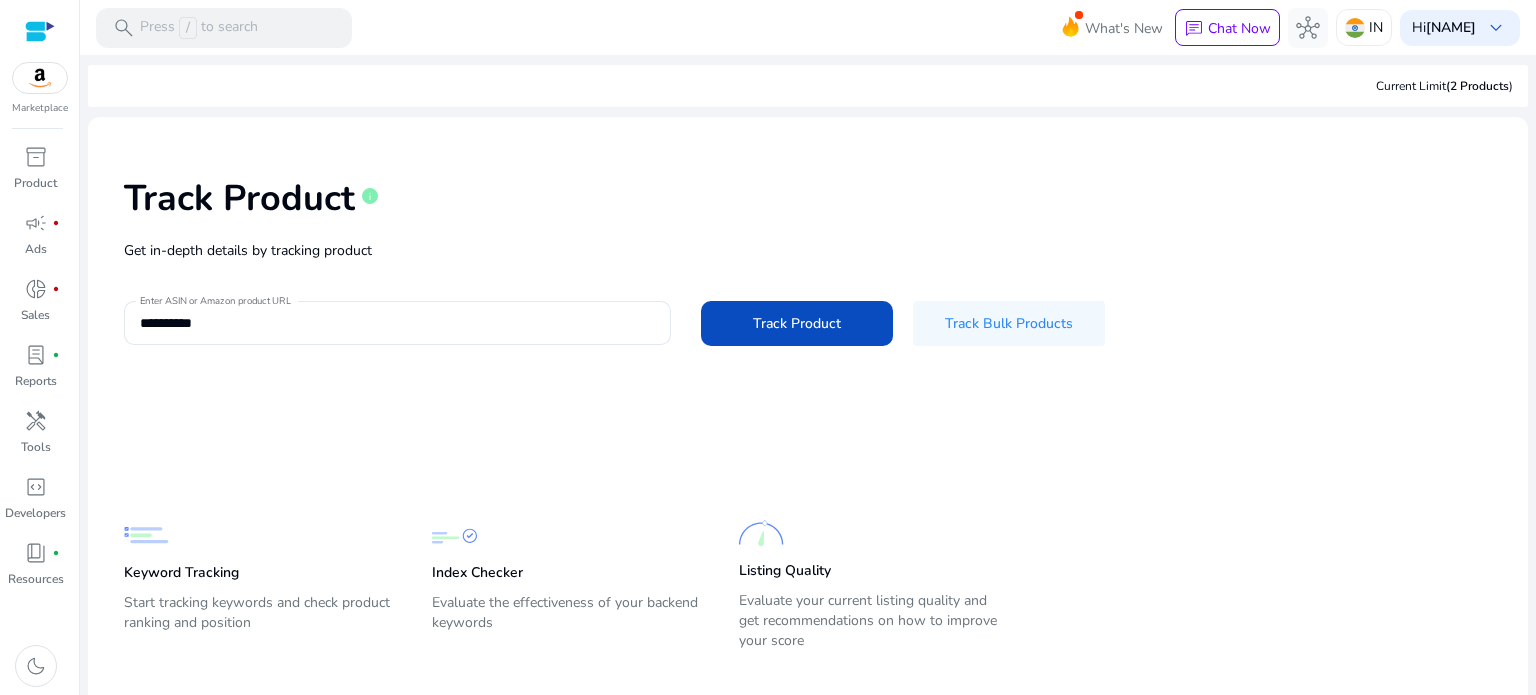 click on "Start tracking keywords and check product ranking and position" 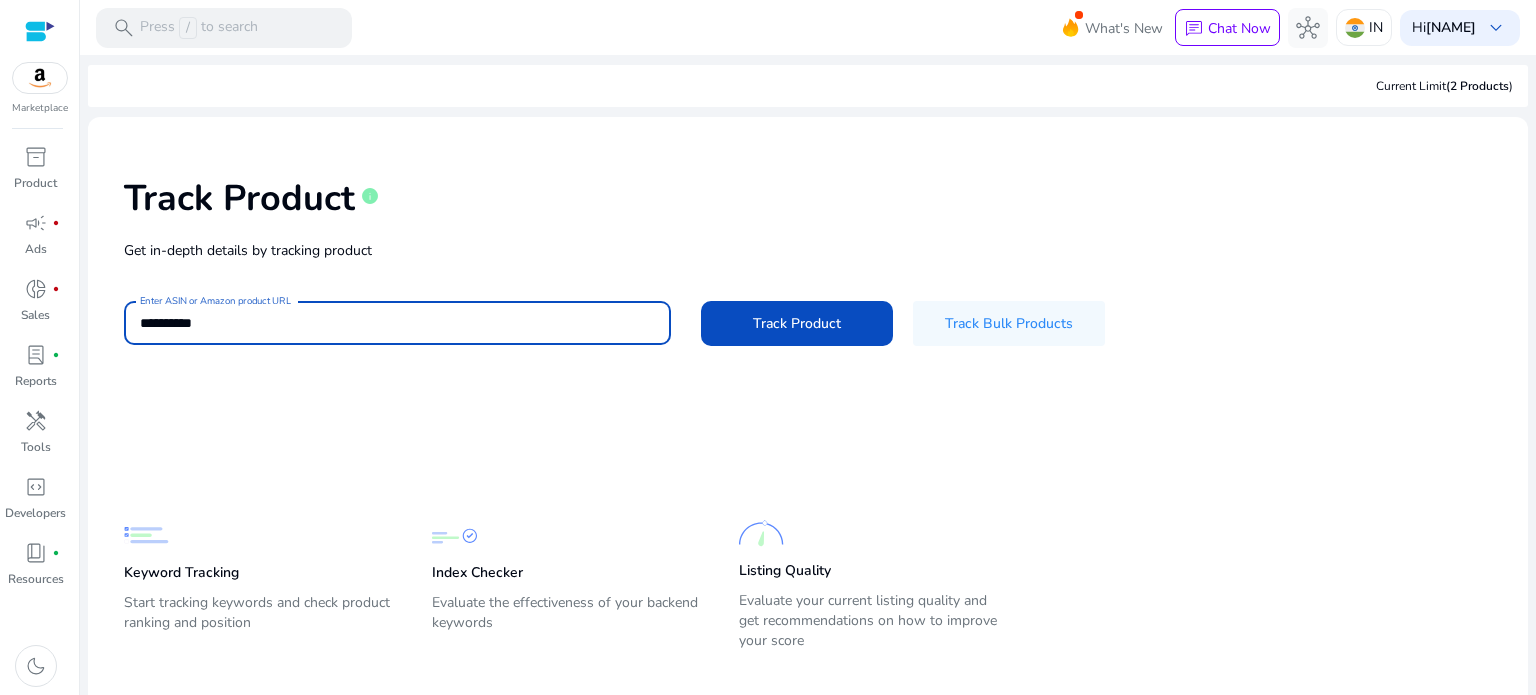 click on "**********" at bounding box center [397, 323] 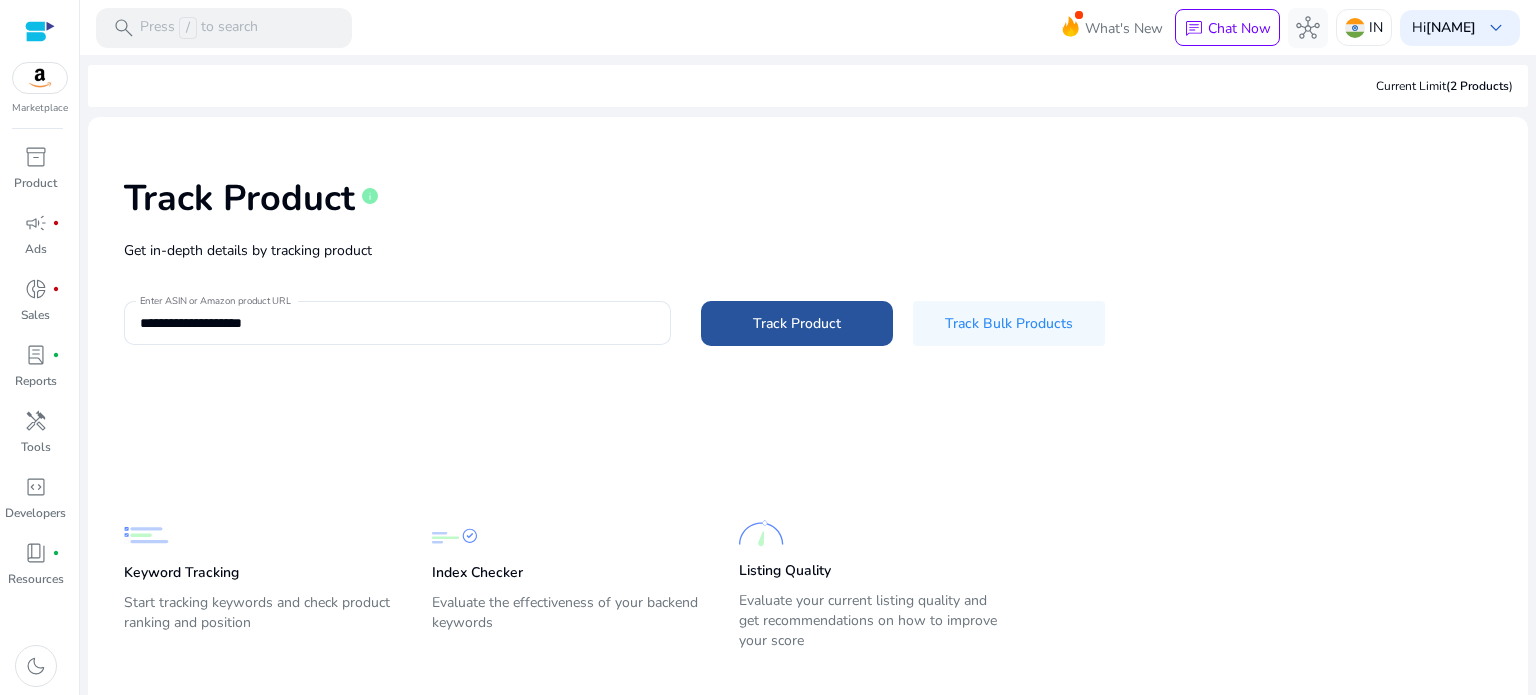 click on "Track Product" 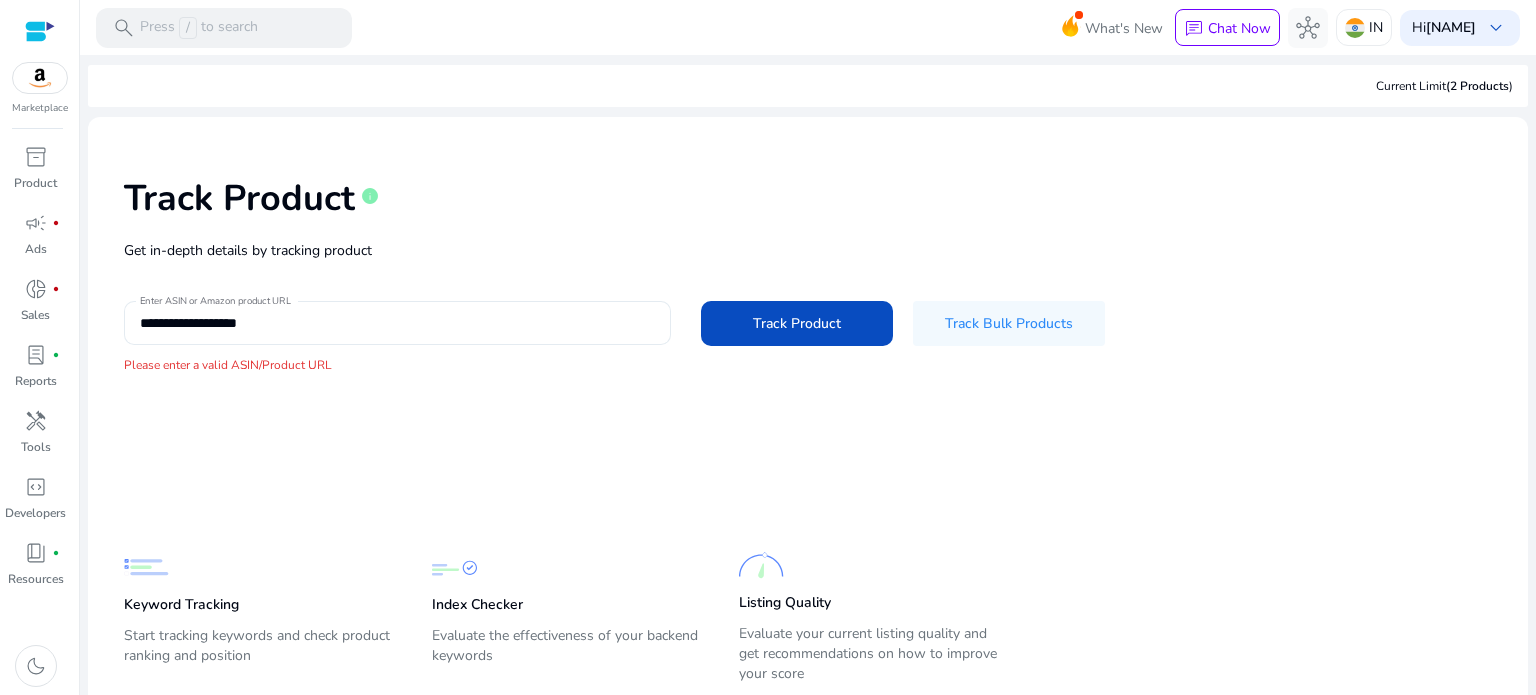 click on "**********" 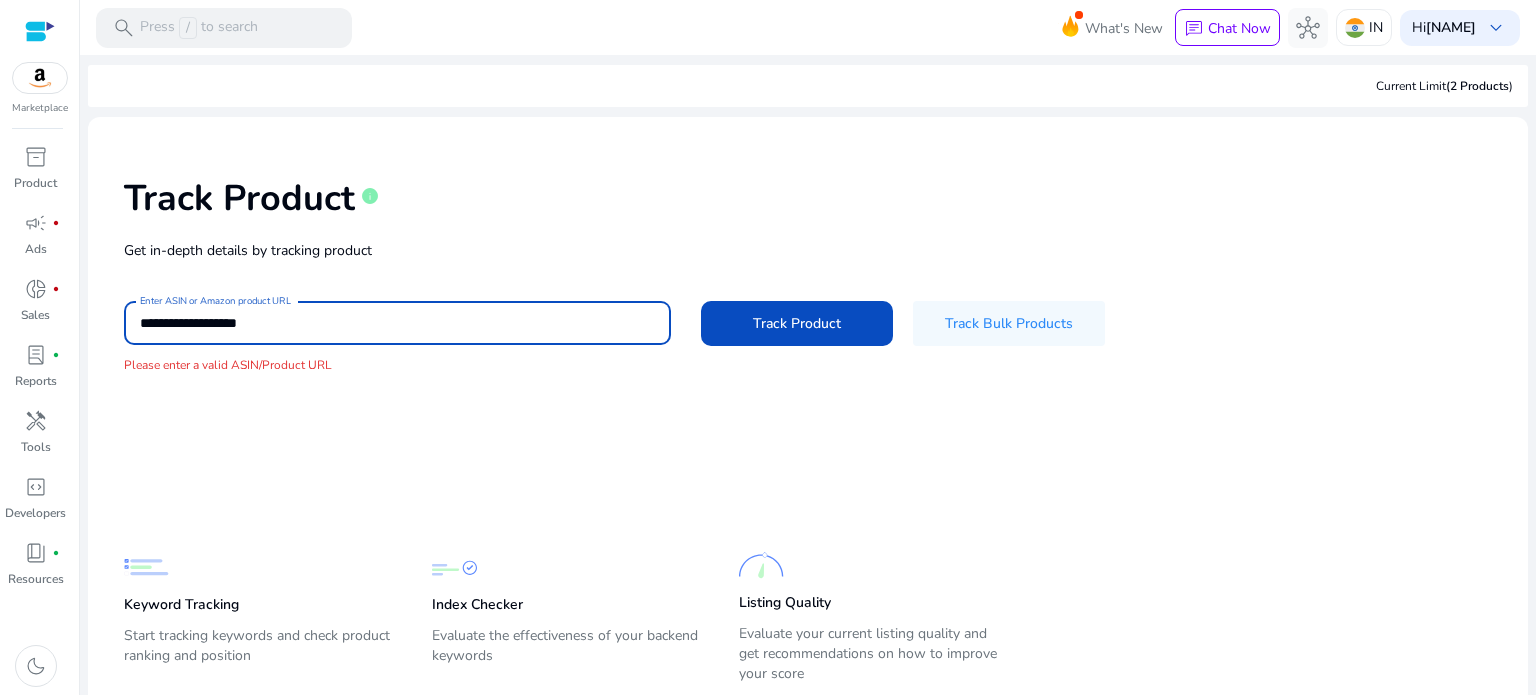 click on "**********" at bounding box center [397, 323] 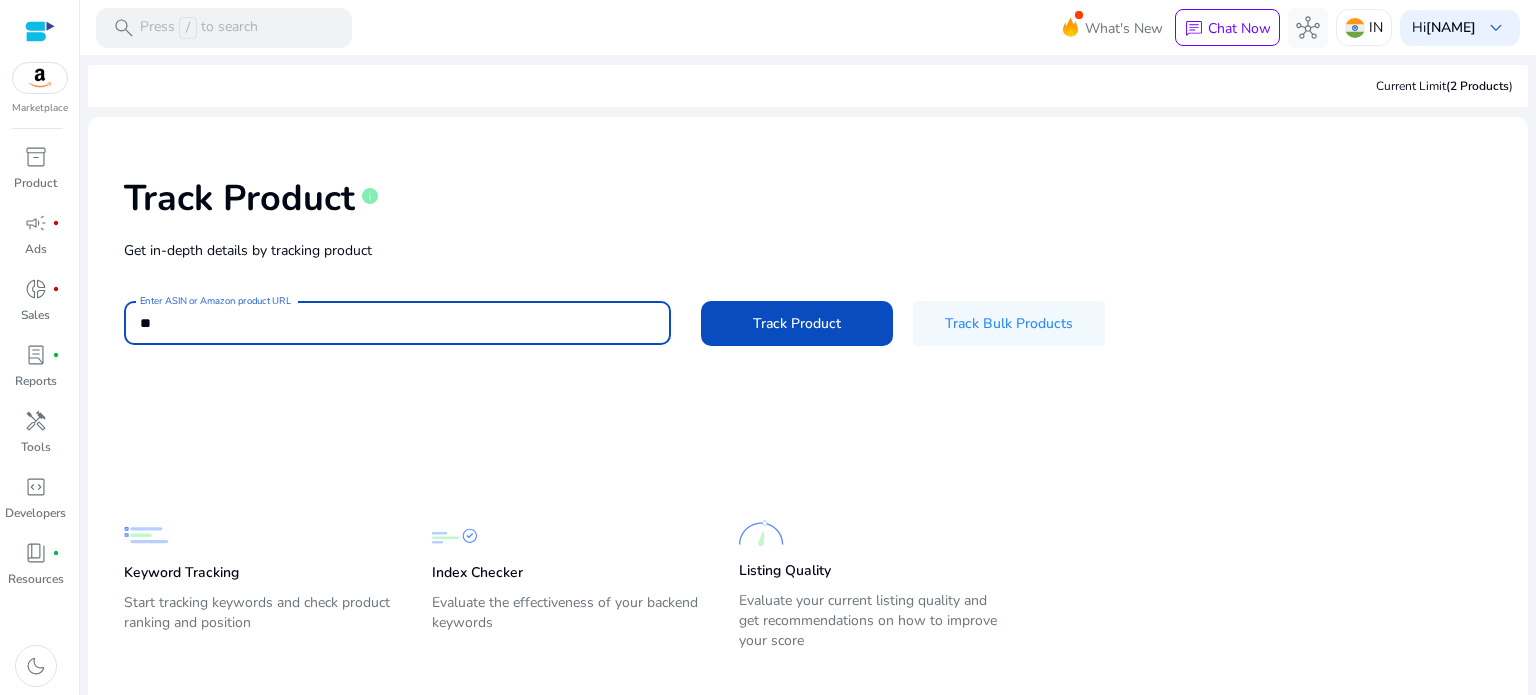 type on "*" 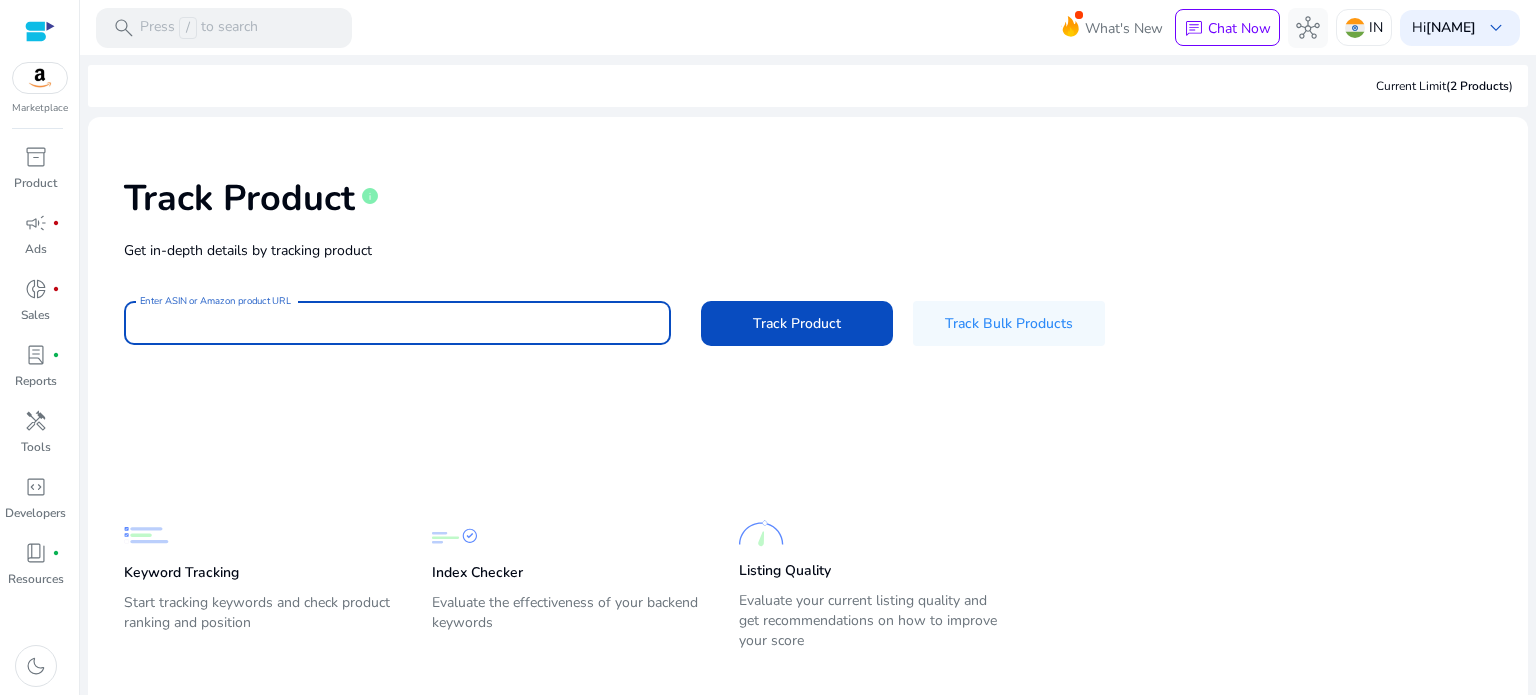 click on "Enter ASIN or Amazon product URL" at bounding box center [397, 323] 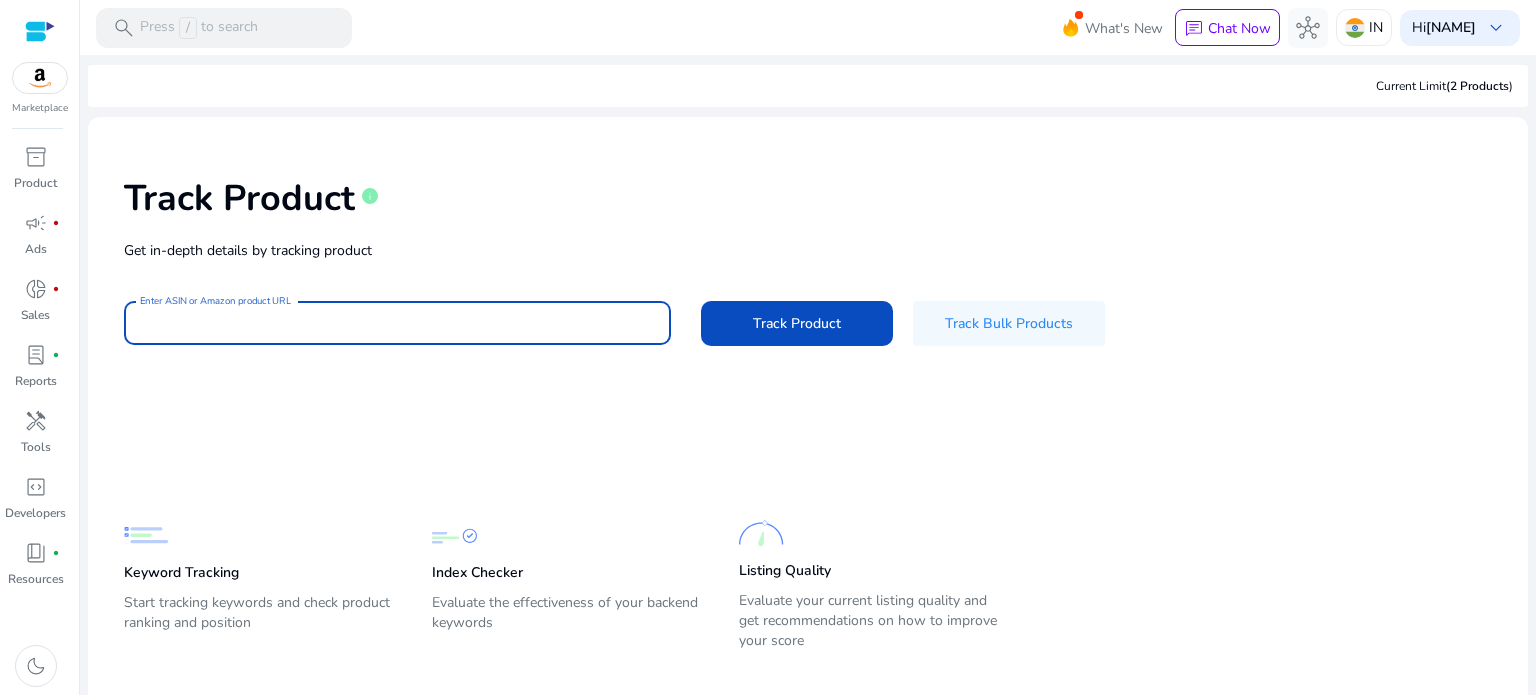 paste on "**********" 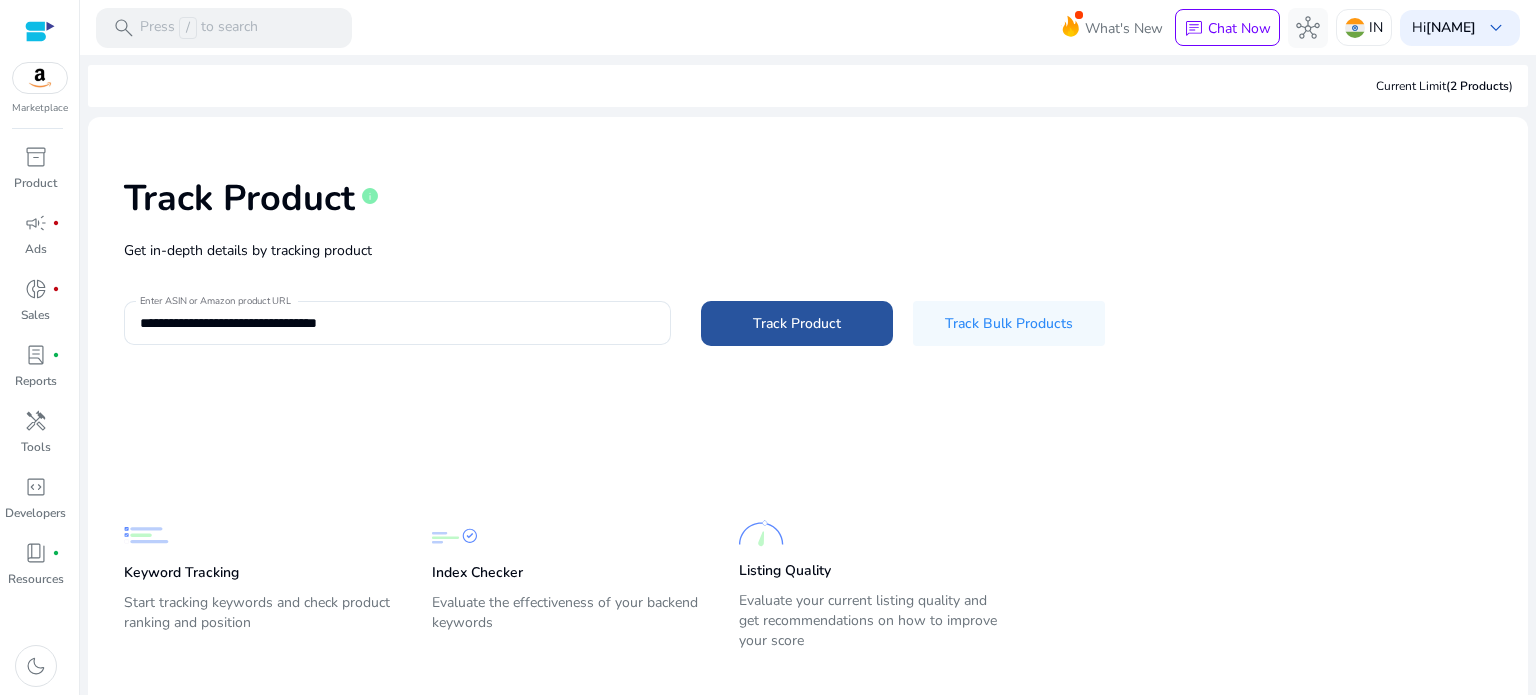 click 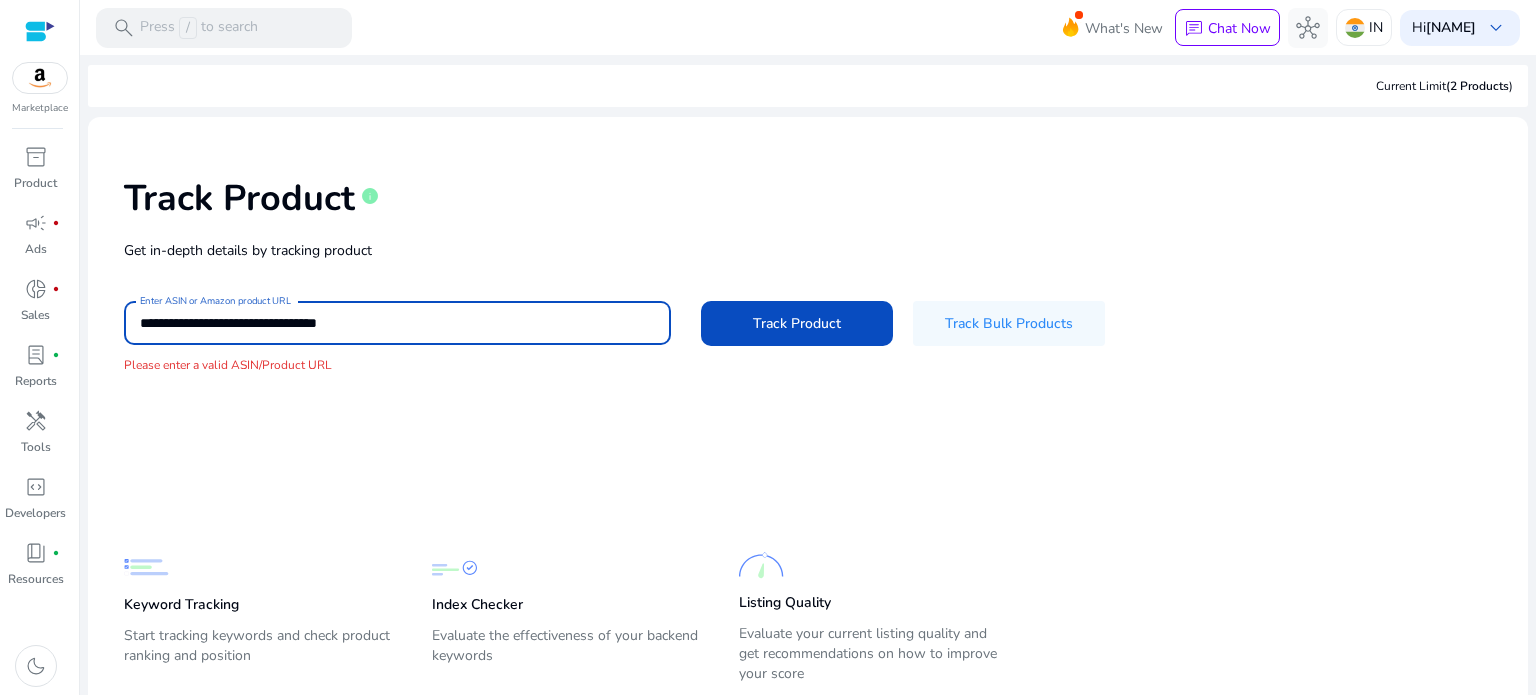 click on "**********" at bounding box center [397, 323] 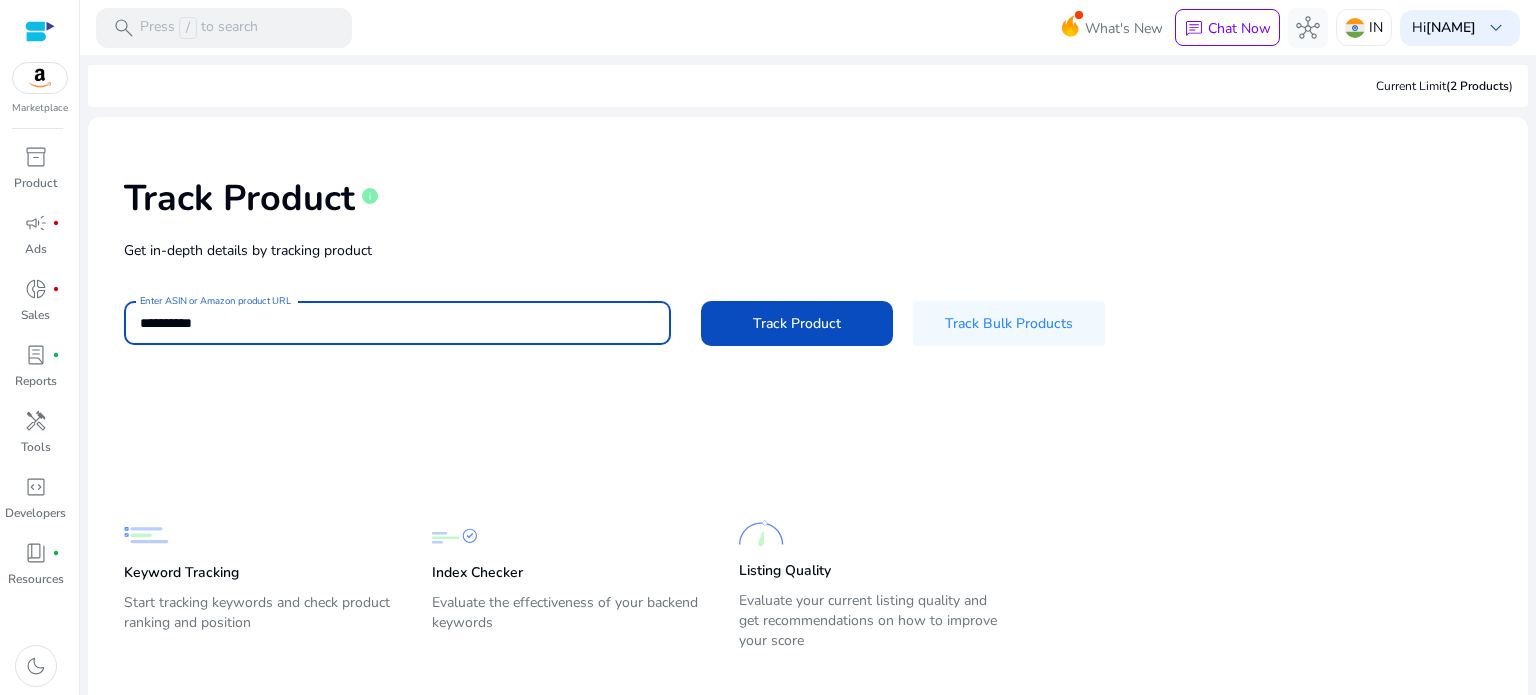 type on "**********" 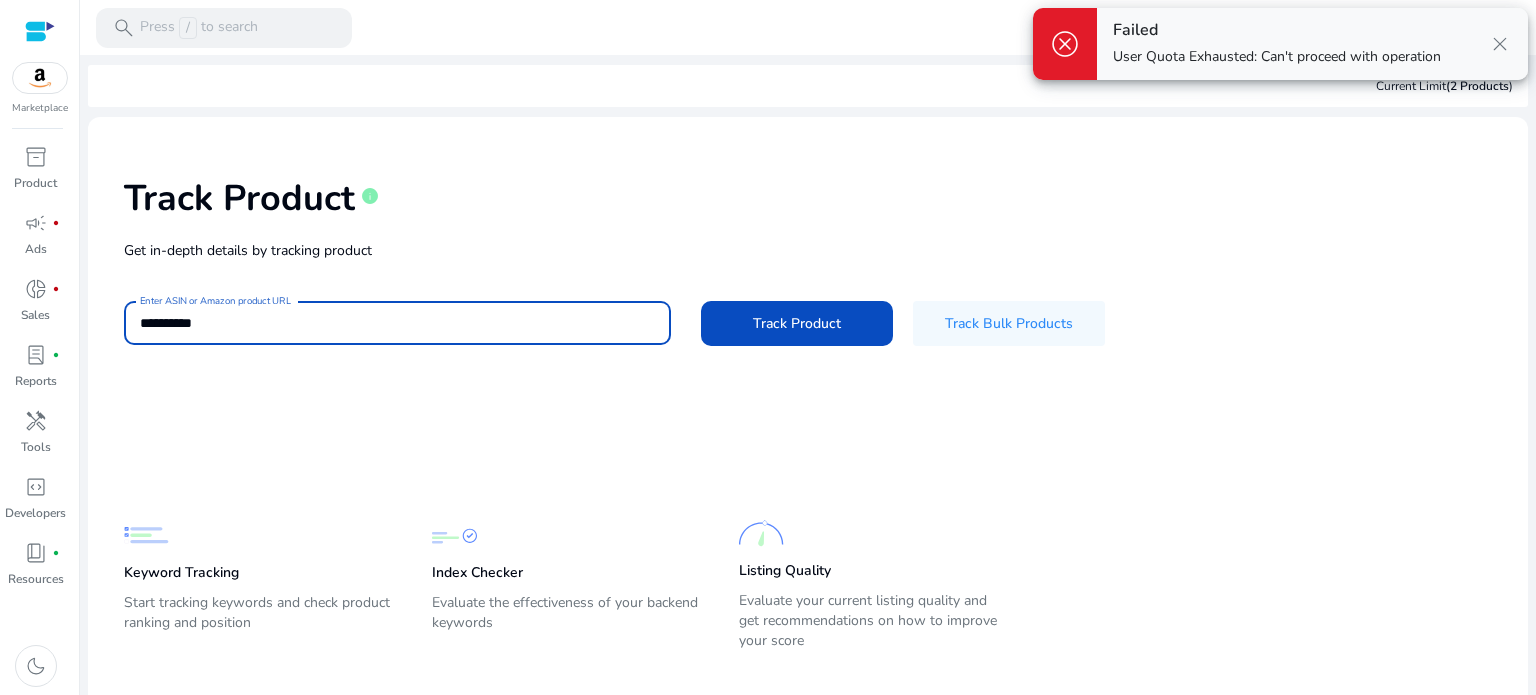 click on "Track Product" 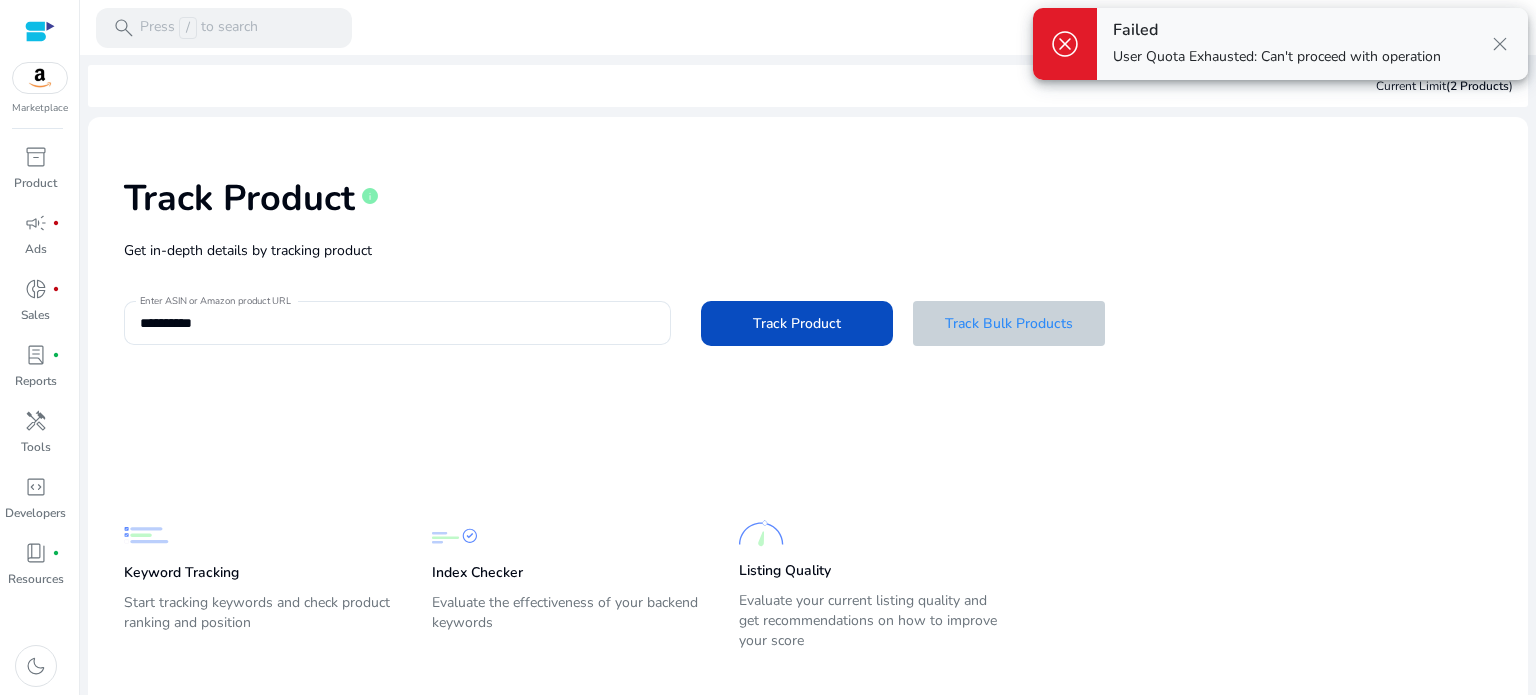 click 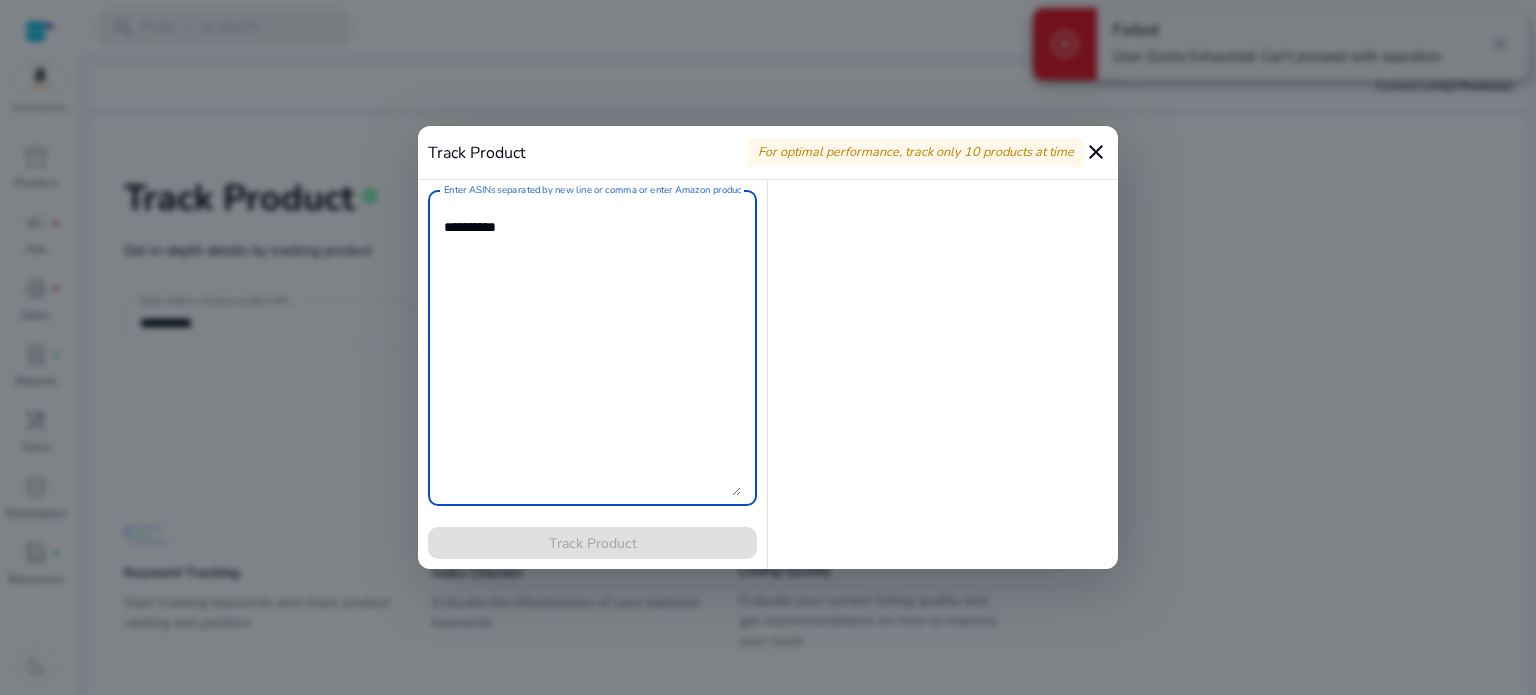 click on "Enter ASINs separated by new line or comma or enter Amazon product page URL" at bounding box center (592, 348) 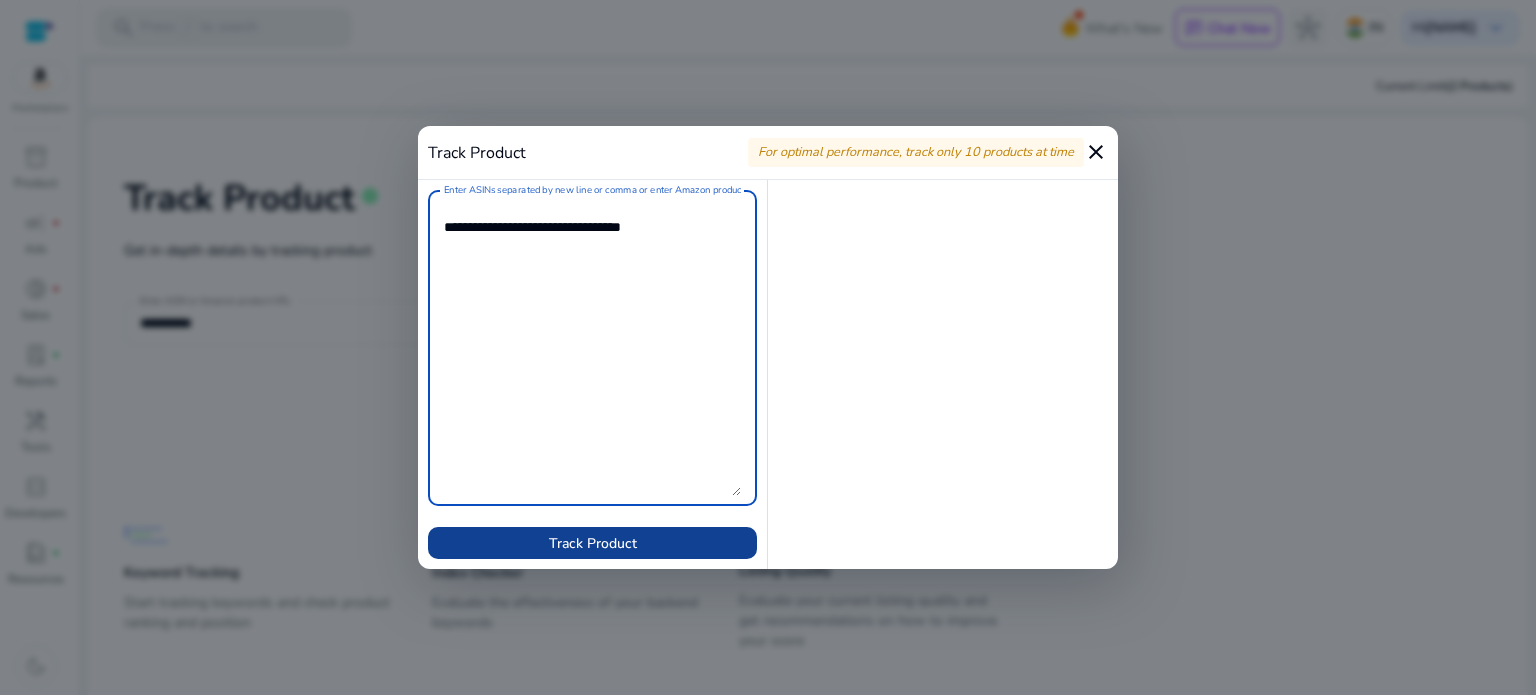 type on "**********" 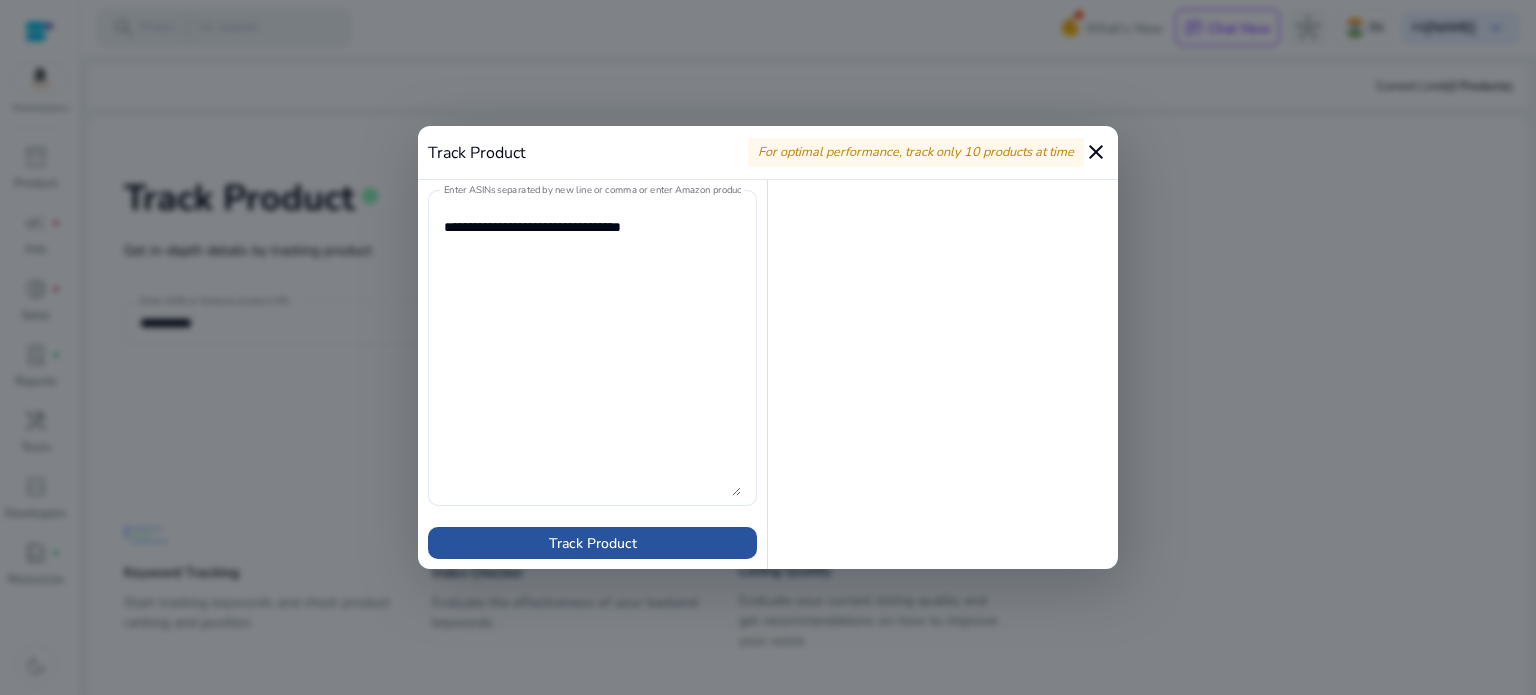 click on "Track Product" at bounding box center [593, 543] 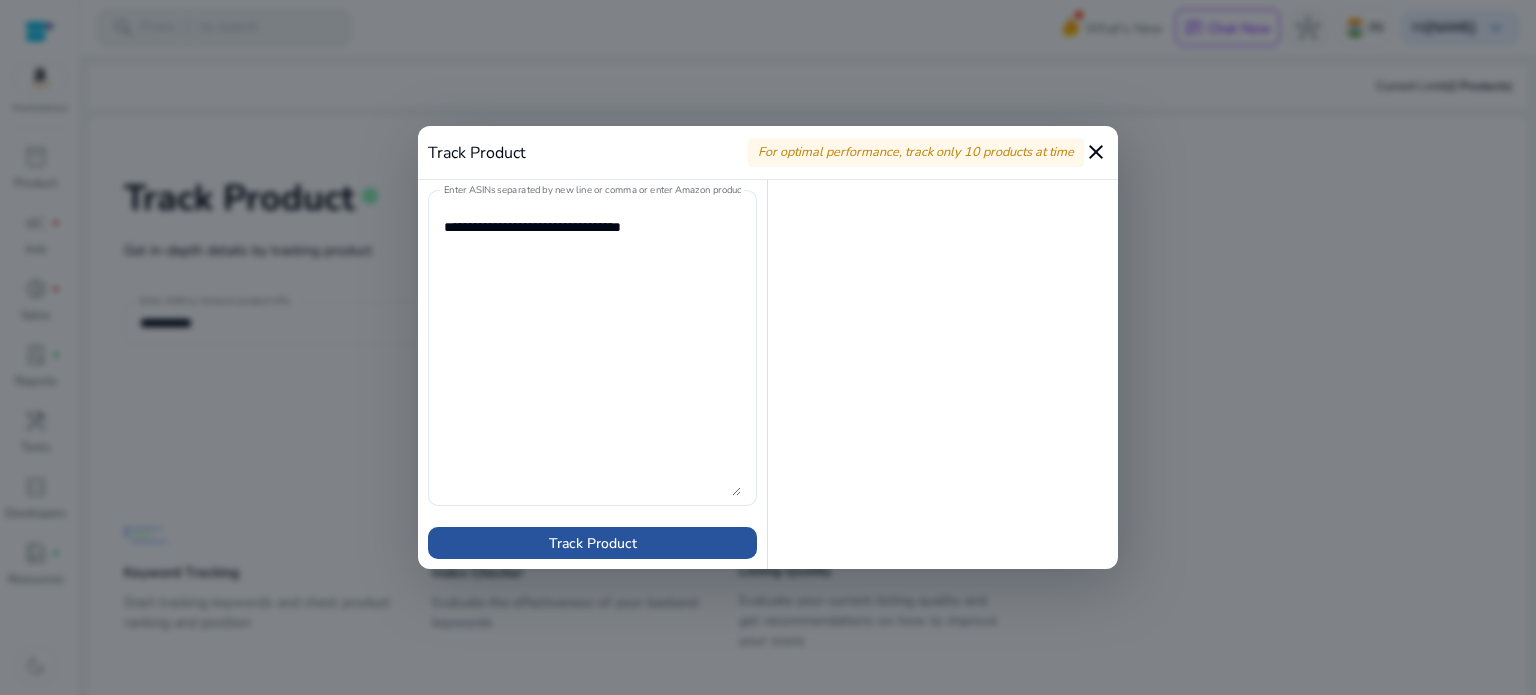 click on "Track Product" at bounding box center [593, 543] 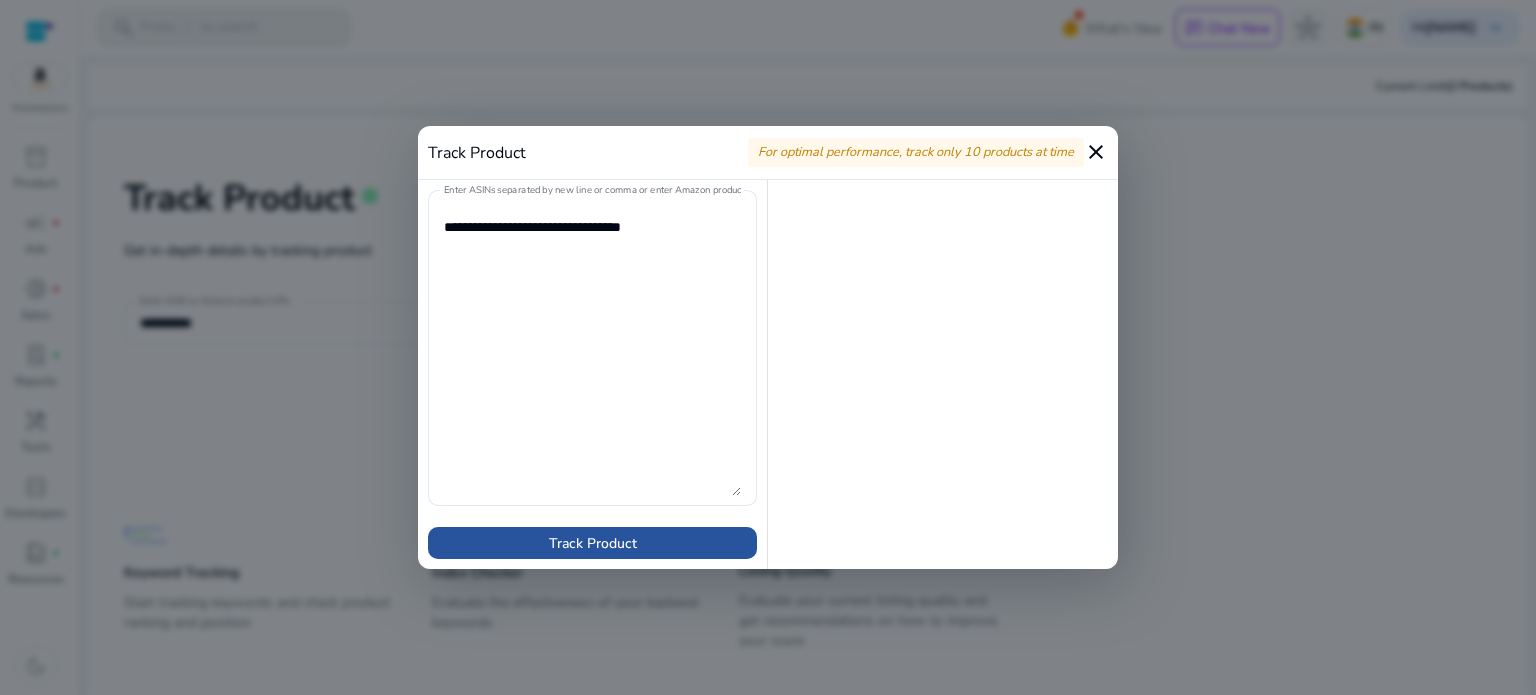 click on "Track Product" at bounding box center (593, 543) 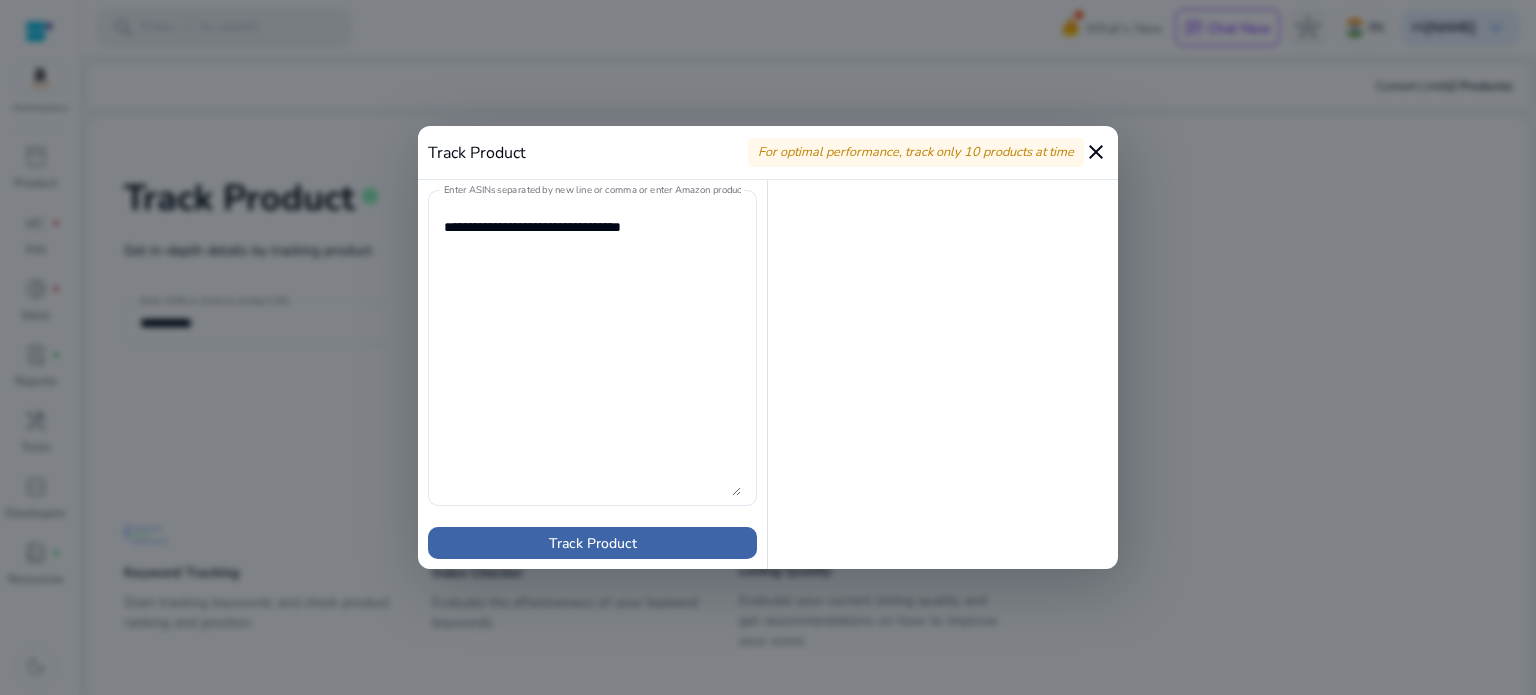 click on "Track Product" at bounding box center (593, 543) 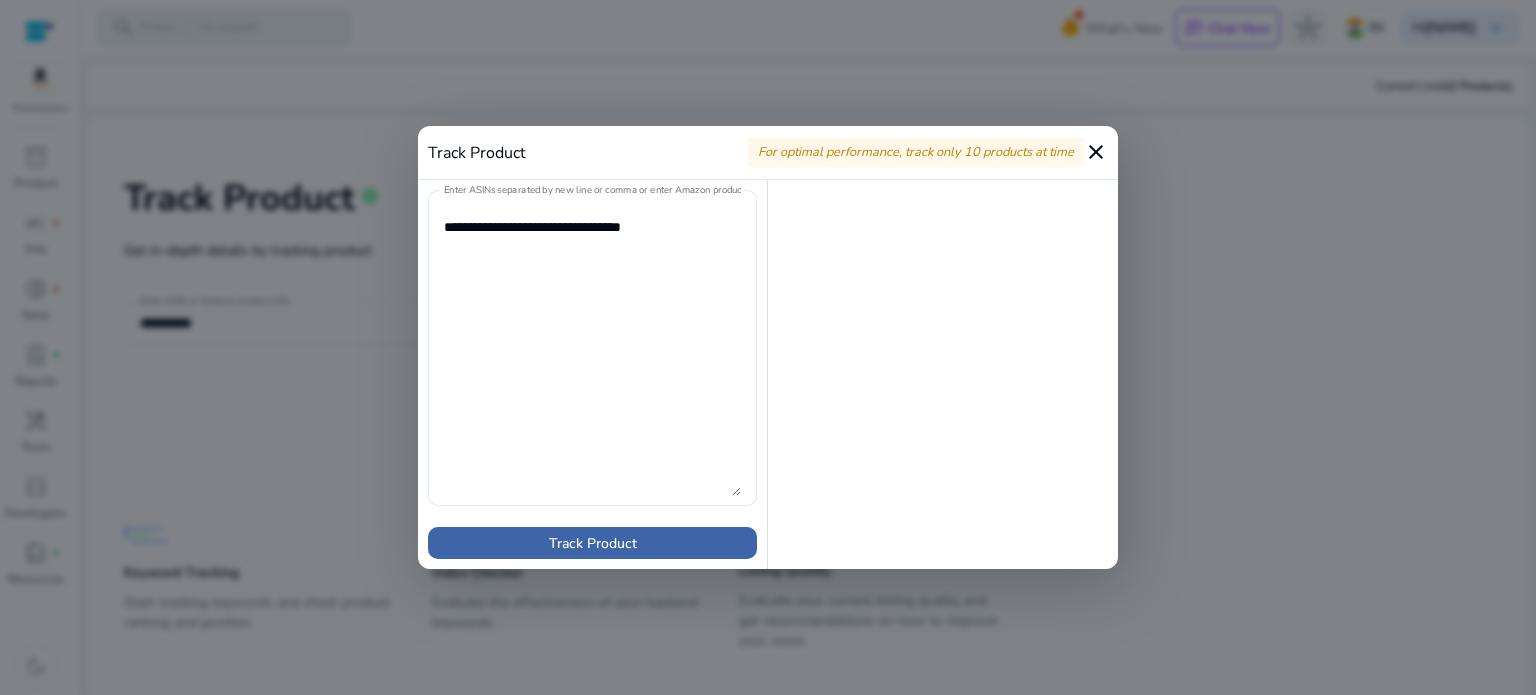click on "Track Product" at bounding box center [593, 543] 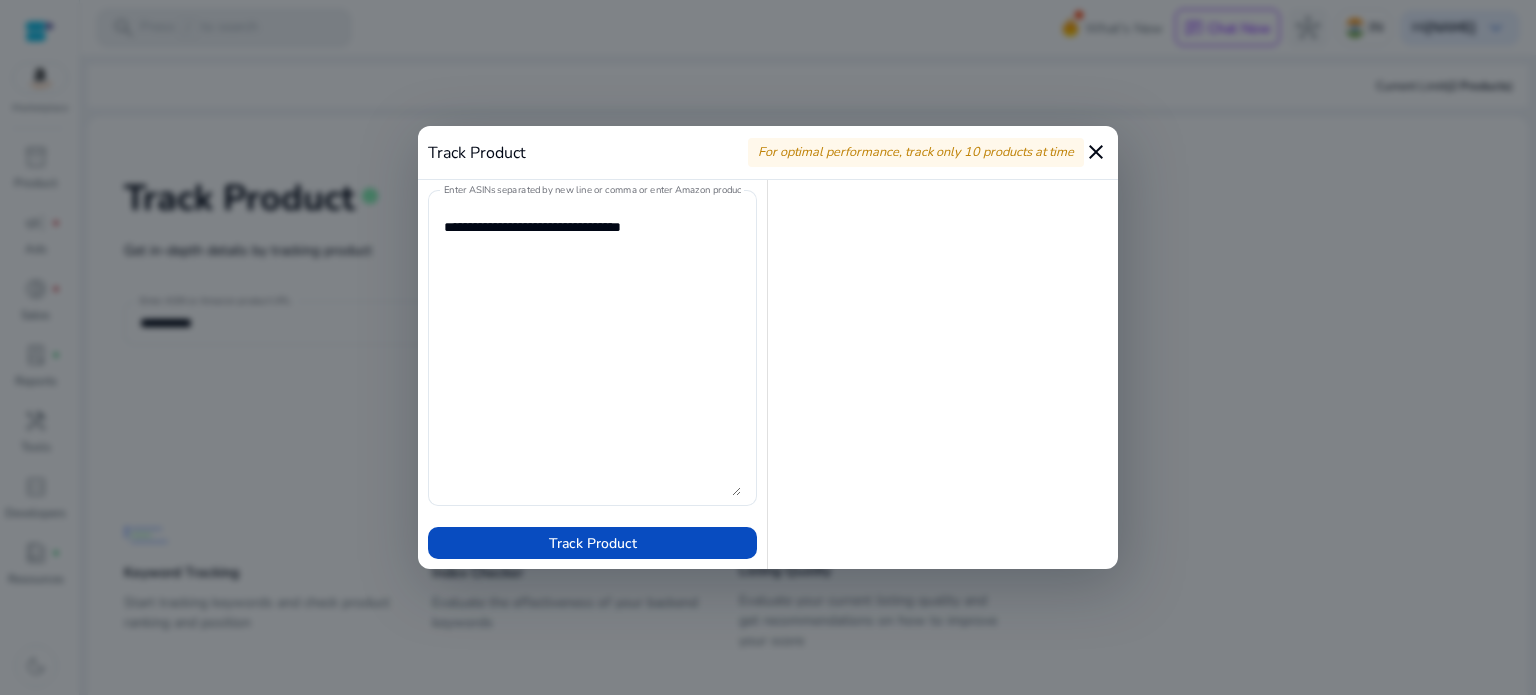 click on "close" at bounding box center (1096, 152) 